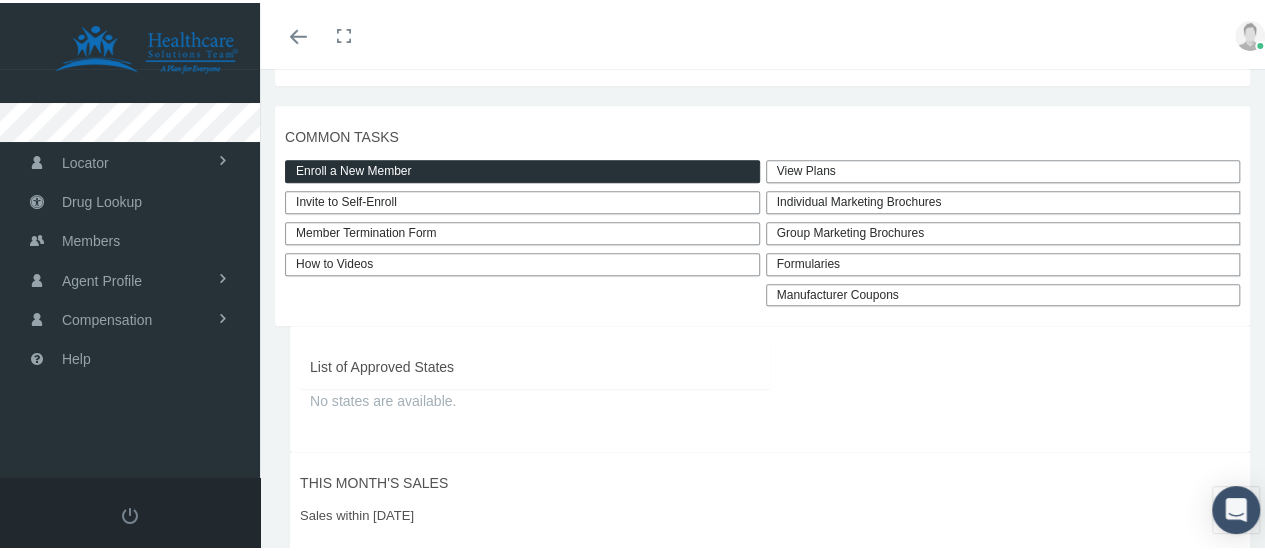 scroll, scrollTop: 500, scrollLeft: 0, axis: vertical 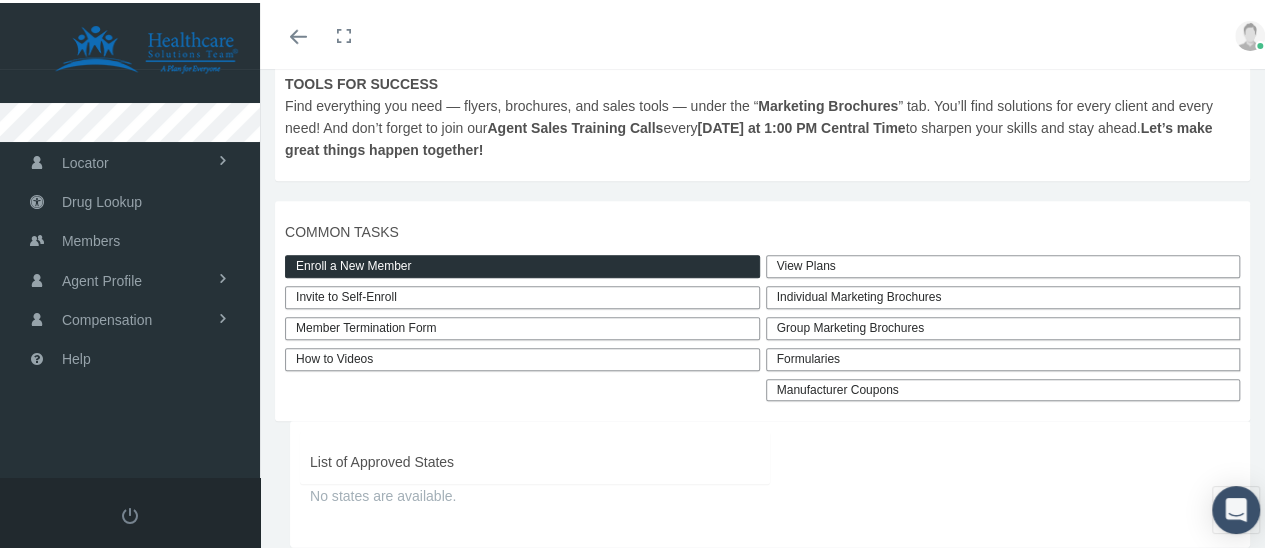 click on "View Plans" at bounding box center [1003, 263] 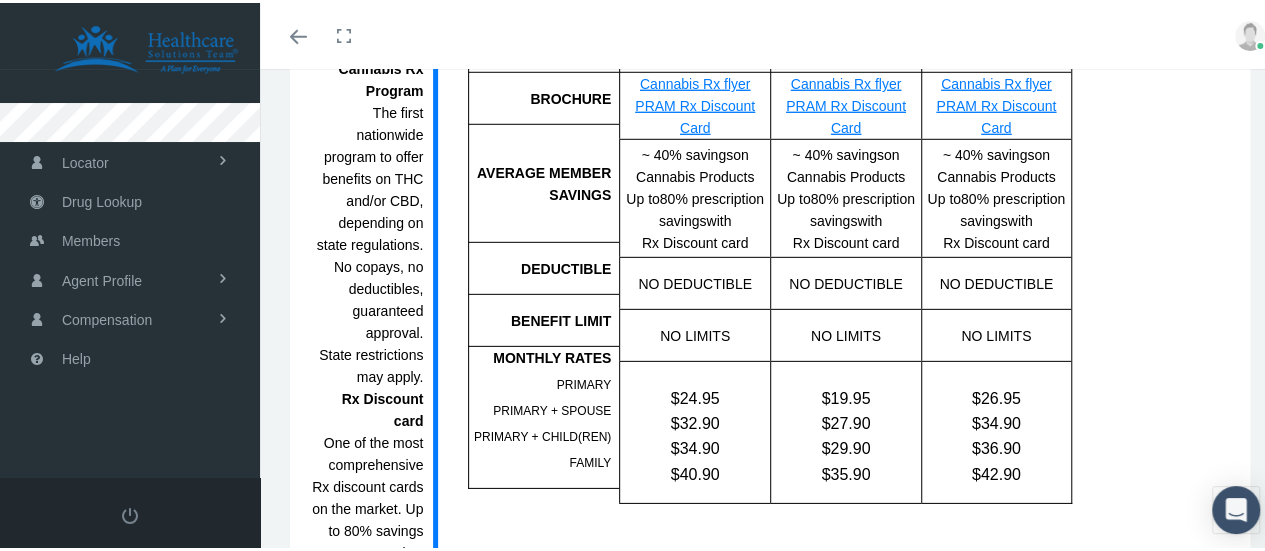 scroll, scrollTop: 3093, scrollLeft: 0, axis: vertical 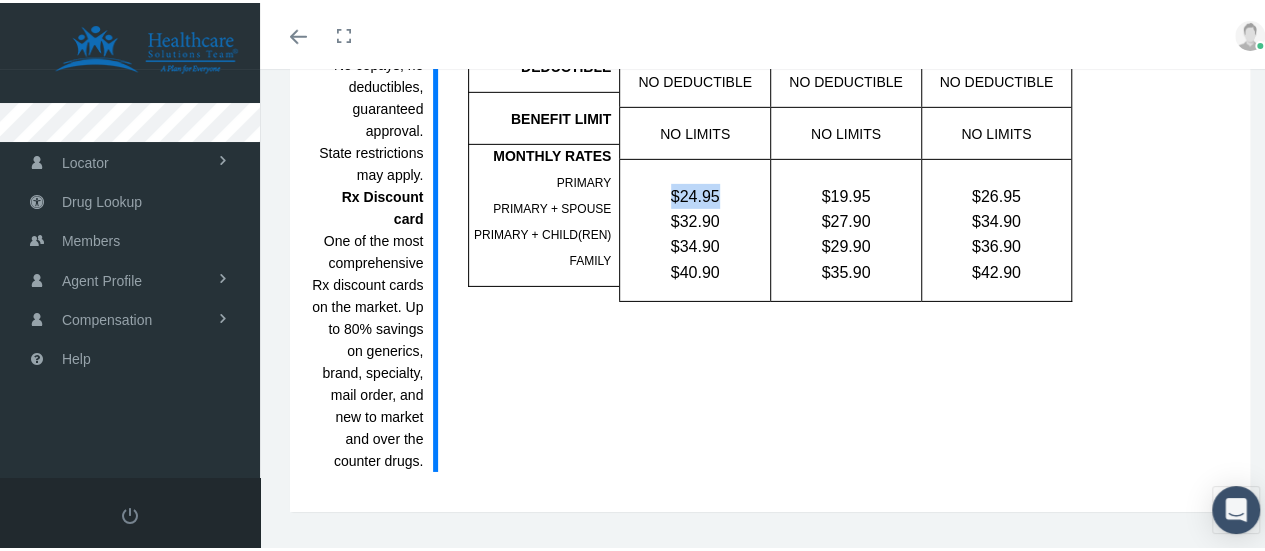 drag, startPoint x: 668, startPoint y: 229, endPoint x: 716, endPoint y: 229, distance: 48 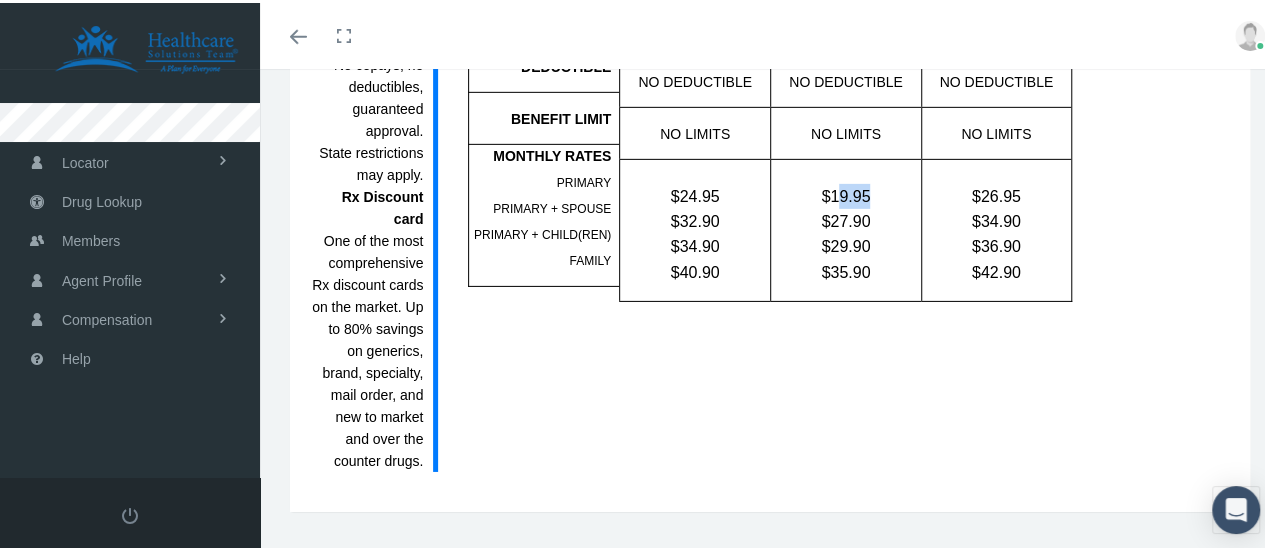 drag, startPoint x: 826, startPoint y: 231, endPoint x: 870, endPoint y: 226, distance: 44.28318 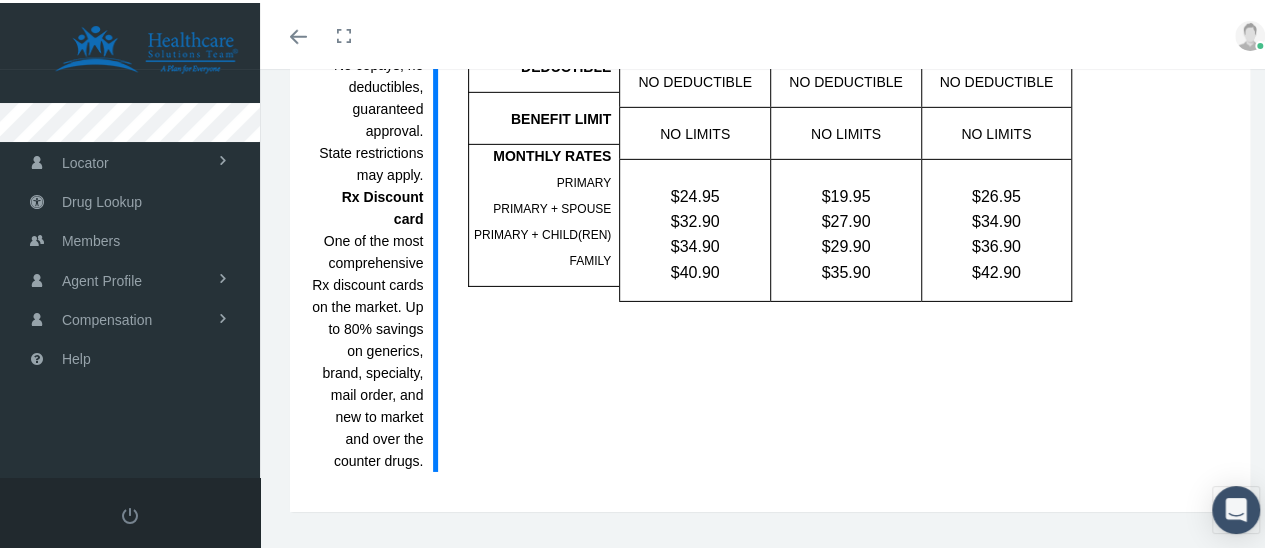 click on "$26.95" at bounding box center (996, 193) 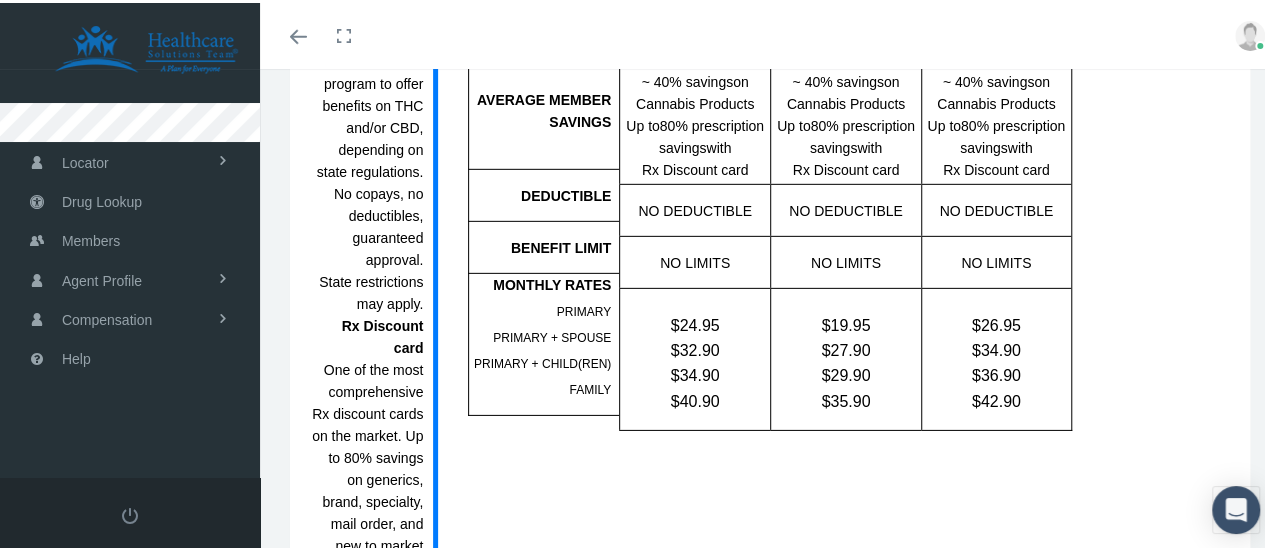 scroll, scrollTop: 2793, scrollLeft: 0, axis: vertical 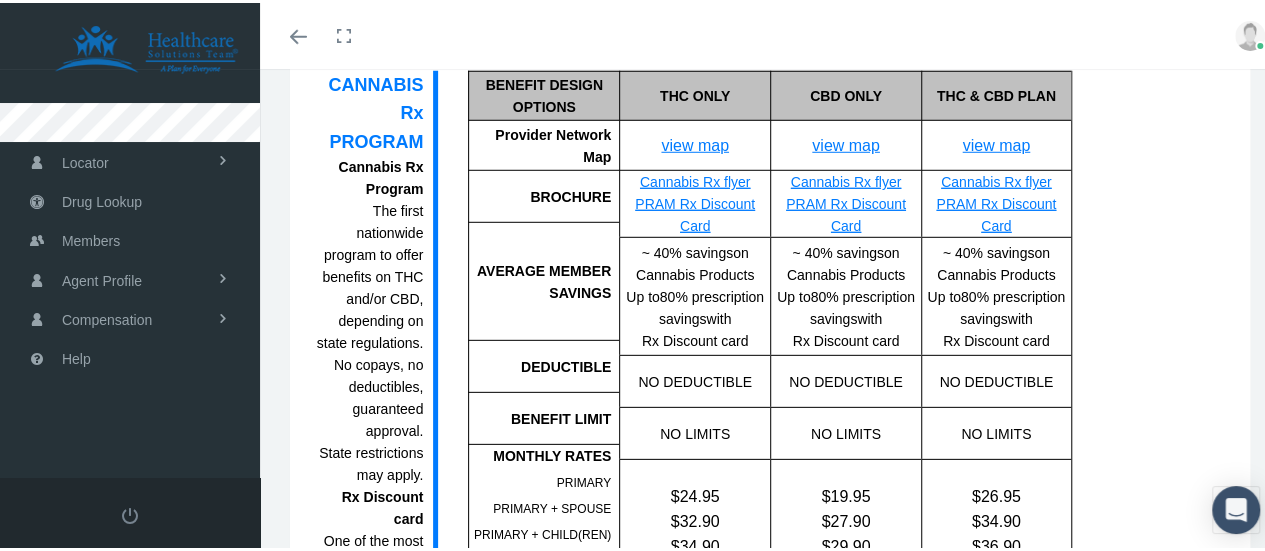 drag, startPoint x: 926, startPoint y: 131, endPoint x: 1050, endPoint y: 125, distance: 124.14507 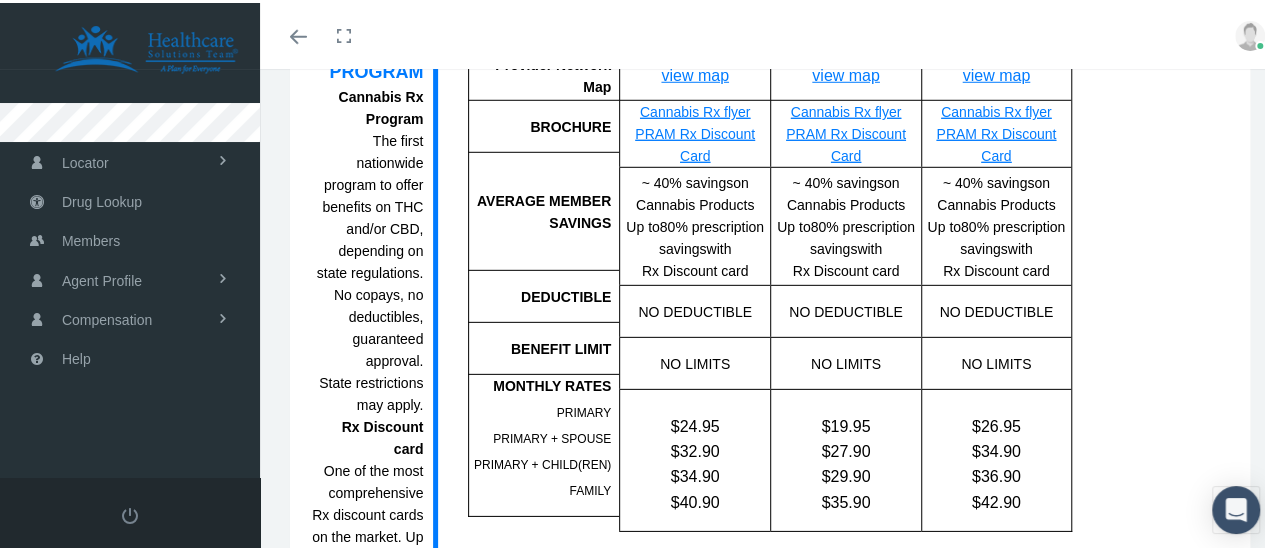 scroll, scrollTop: 2893, scrollLeft: 0, axis: vertical 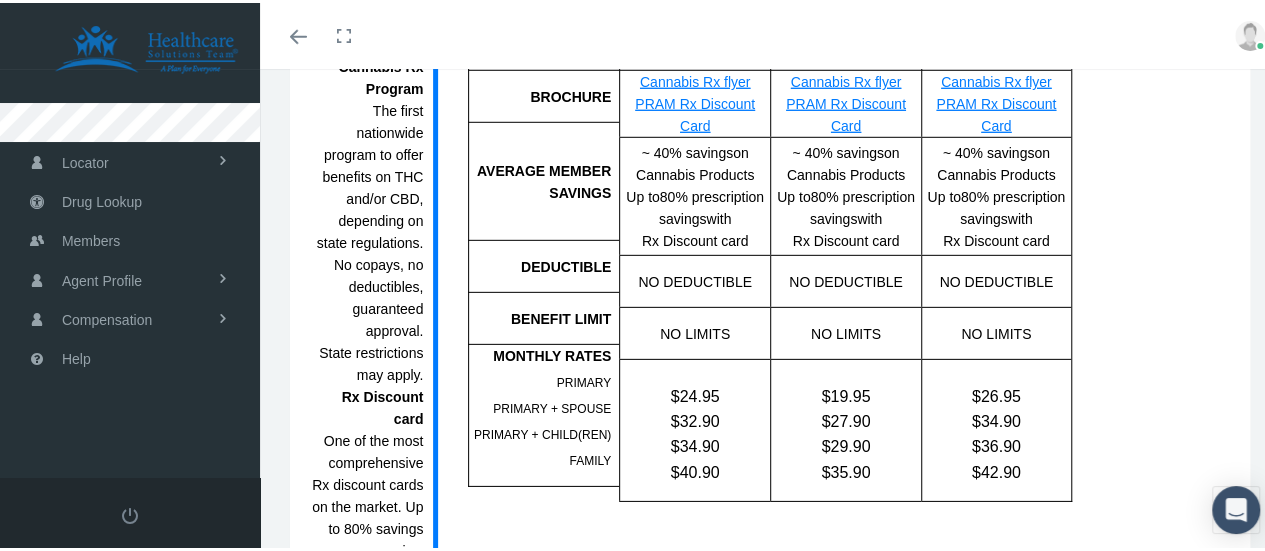 drag, startPoint x: 612, startPoint y: 229, endPoint x: 718, endPoint y: 255, distance: 109.14211 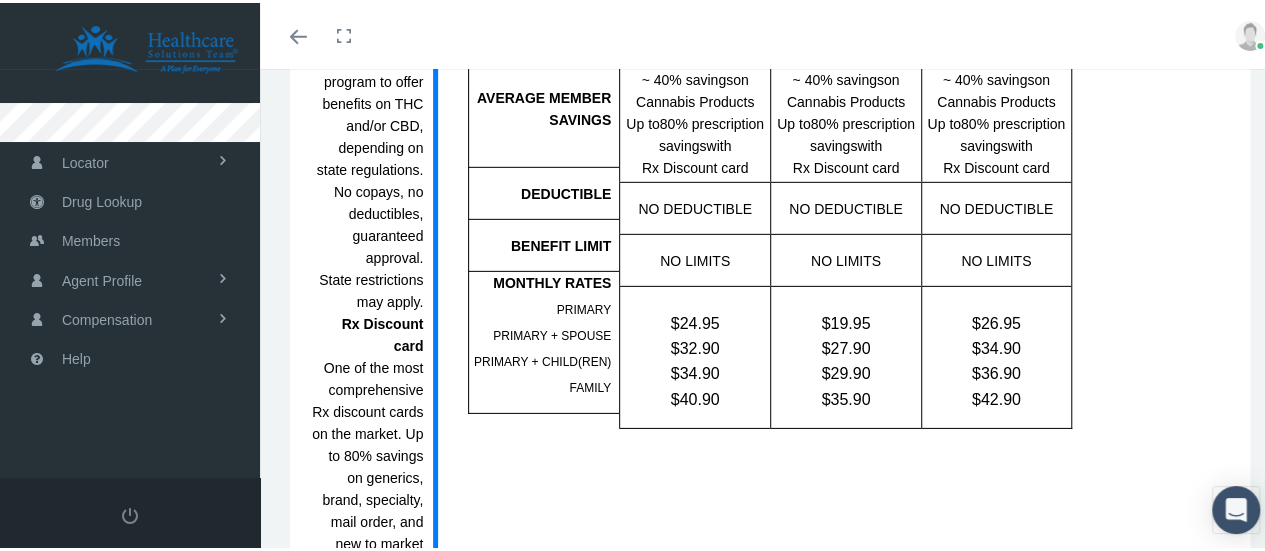 scroll, scrollTop: 3093, scrollLeft: 0, axis: vertical 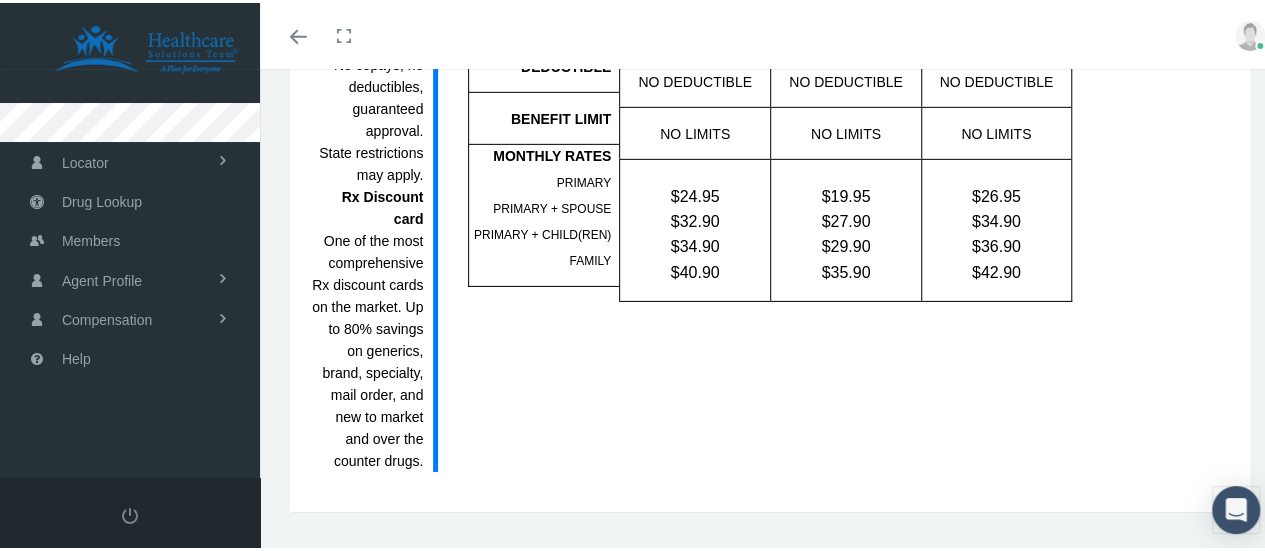 drag, startPoint x: 643, startPoint y: 116, endPoint x: 756, endPoint y: 119, distance: 113.03982 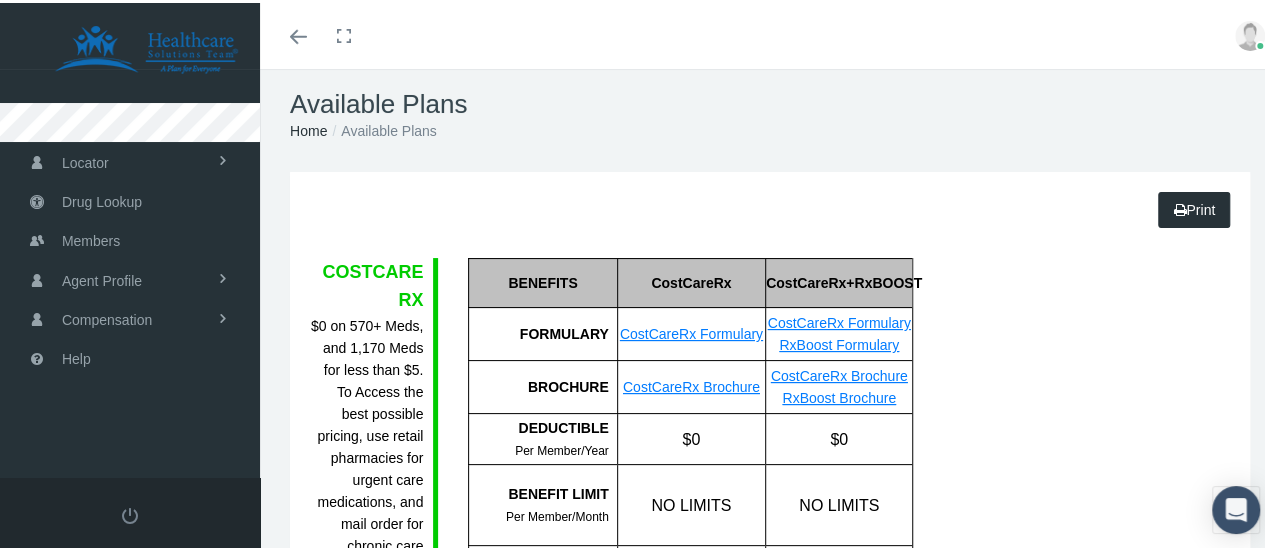 scroll, scrollTop: 0, scrollLeft: 0, axis: both 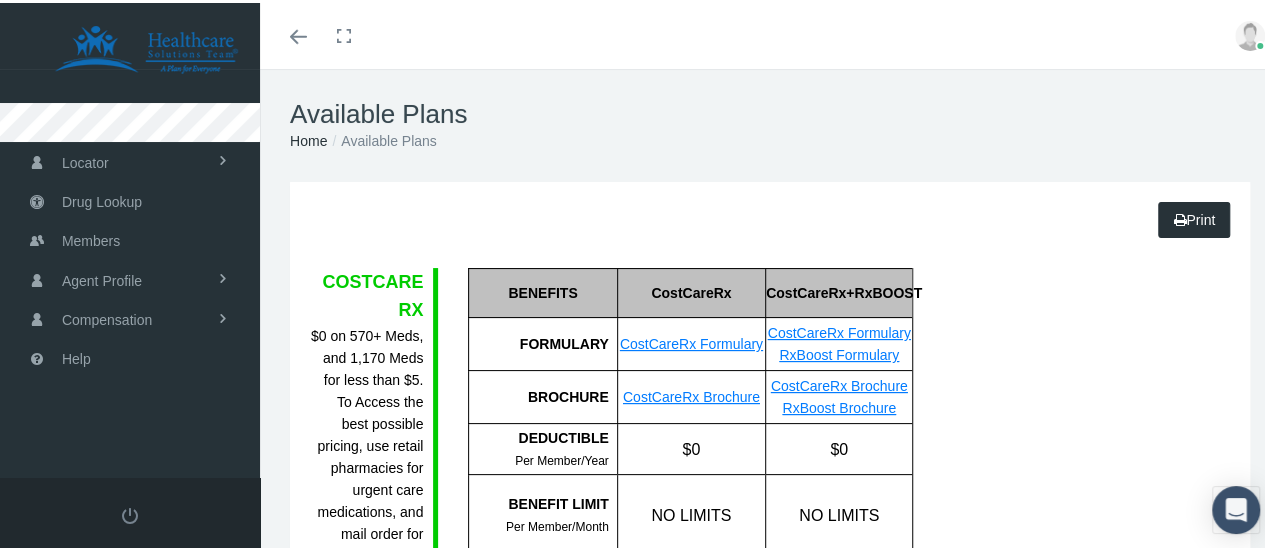 click on "Toggle menubar" at bounding box center [298, 33] 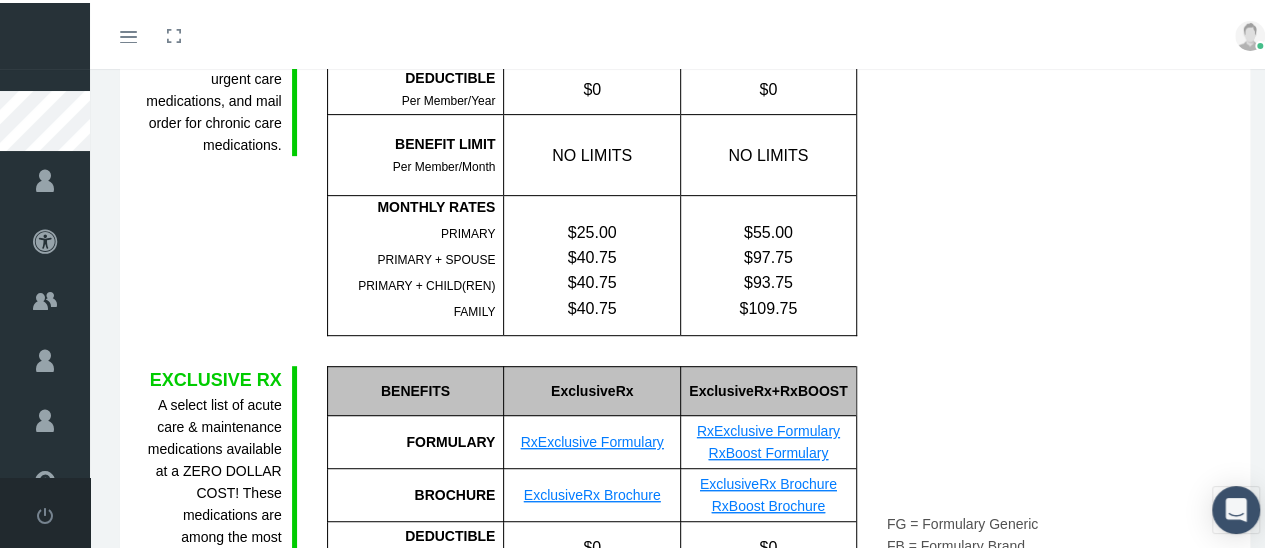 scroll, scrollTop: 0, scrollLeft: 0, axis: both 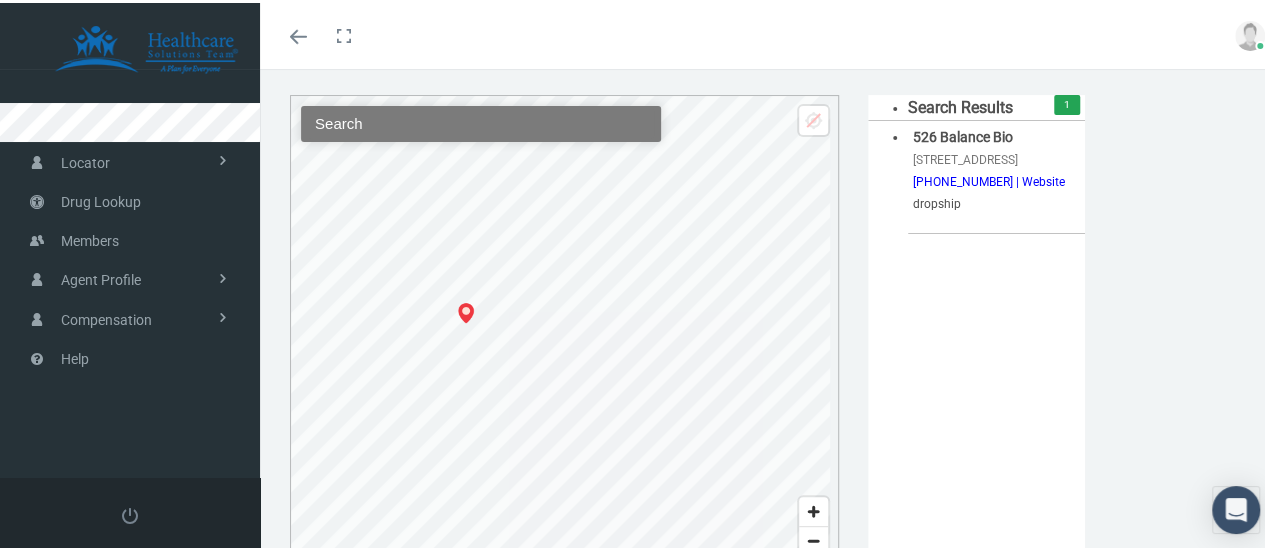 click at bounding box center (466, 310) 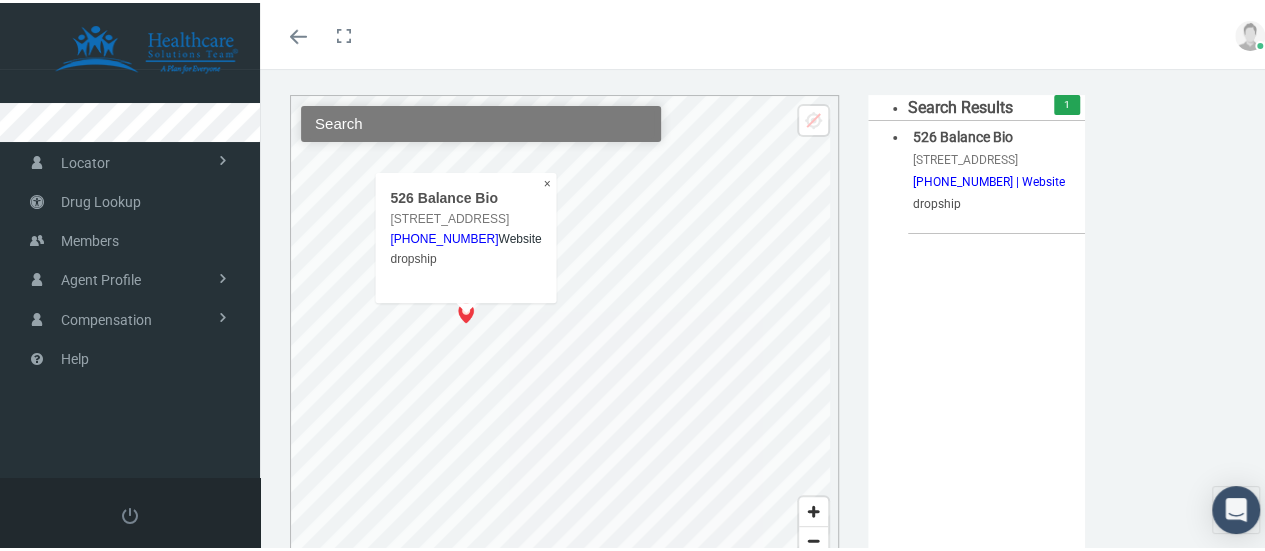 drag, startPoint x: 404, startPoint y: 212, endPoint x: 514, endPoint y: 215, distance: 110.0409 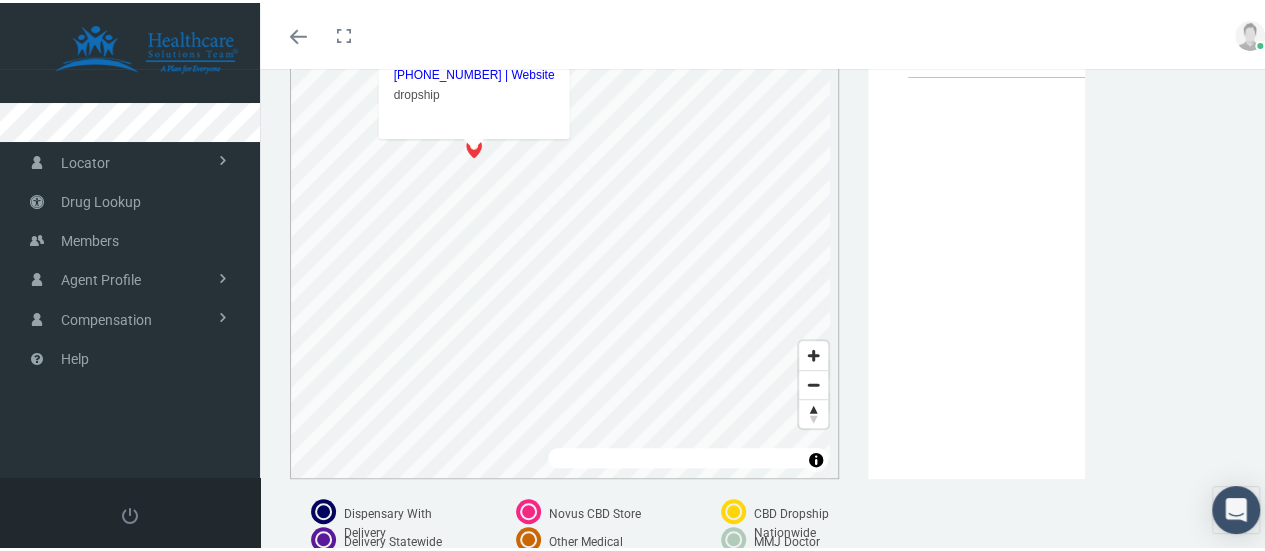scroll, scrollTop: 400, scrollLeft: 0, axis: vertical 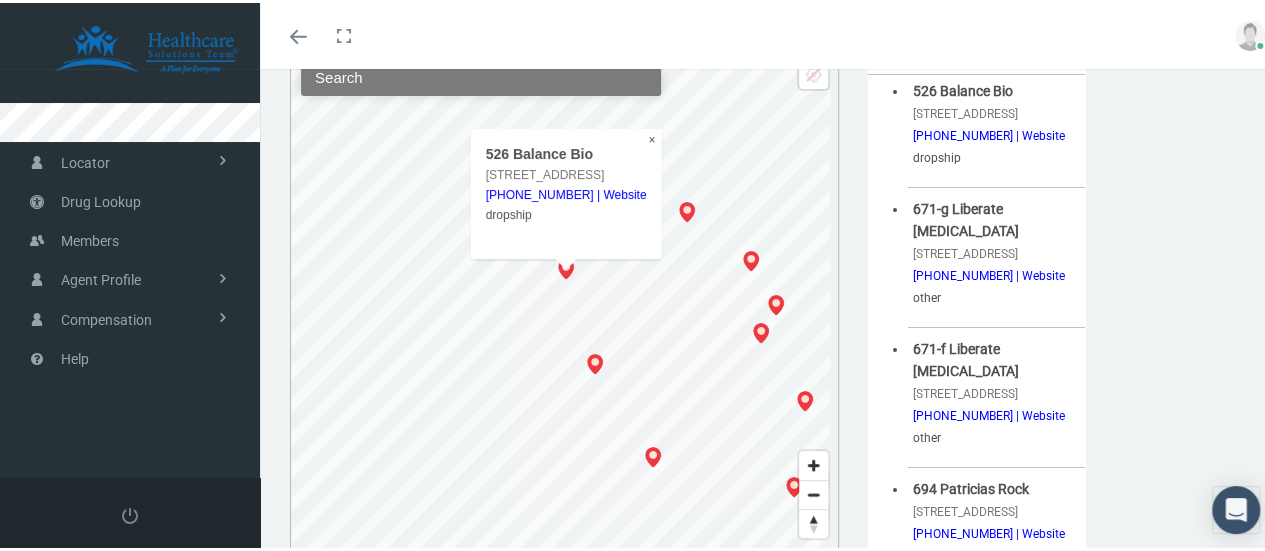 click at bounding box center (595, 361) 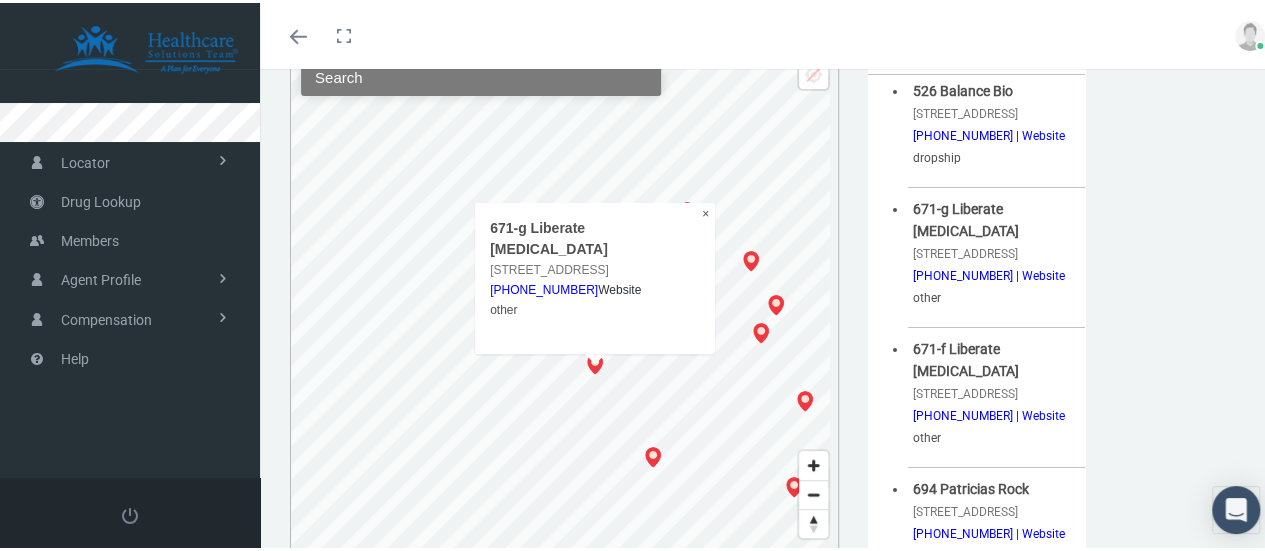click on "Website" at bounding box center [619, 287] 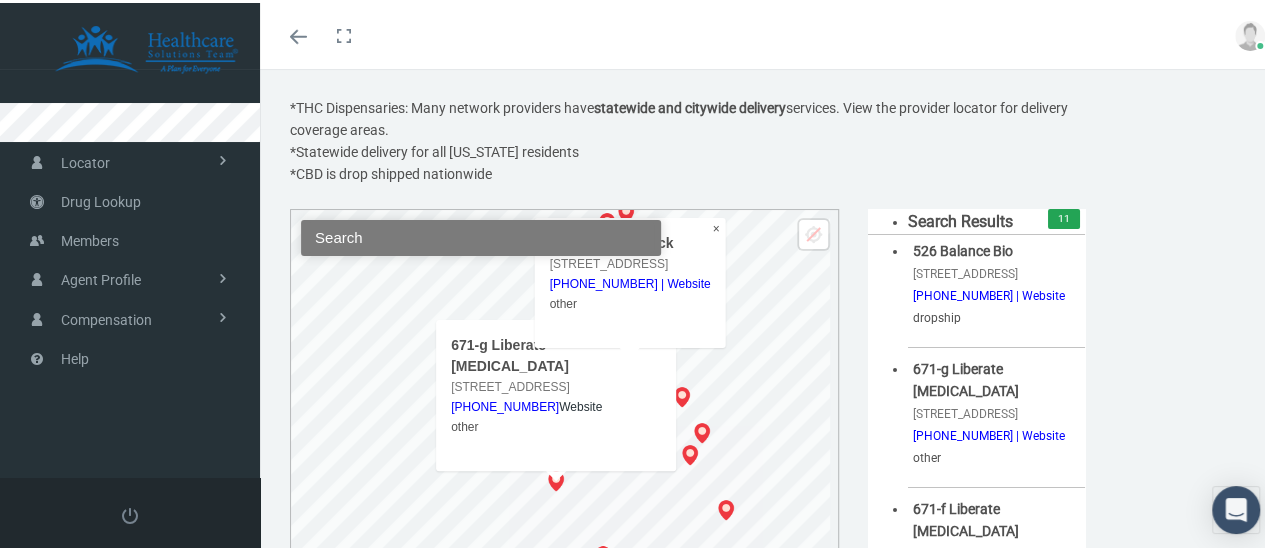 scroll, scrollTop: 0, scrollLeft: 0, axis: both 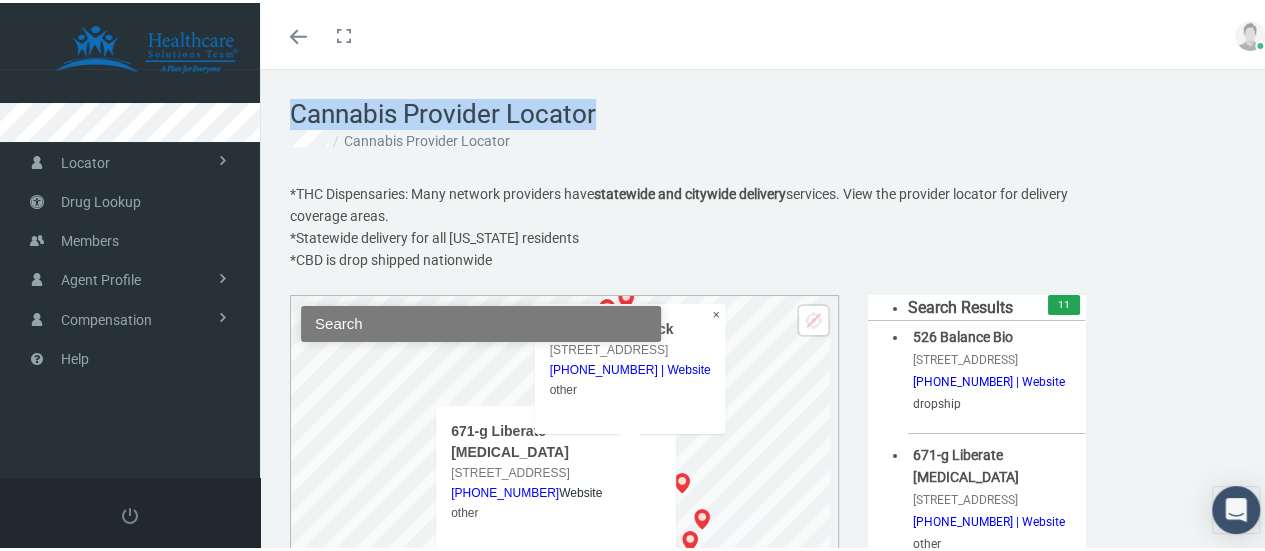 drag, startPoint x: 300, startPoint y: 111, endPoint x: 646, endPoint y: 105, distance: 346.05203 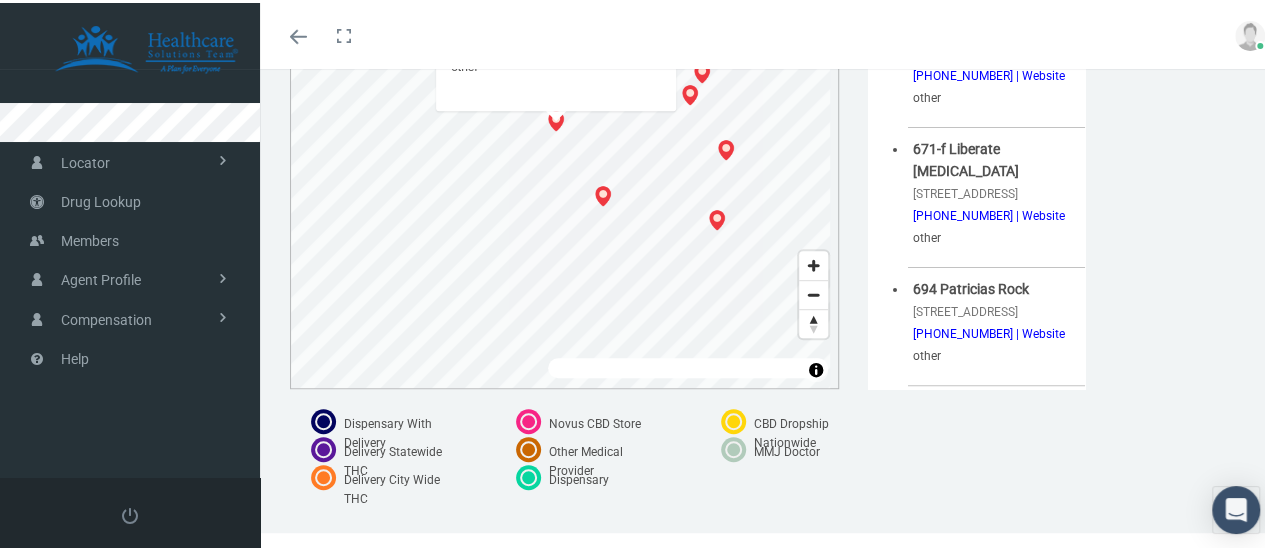 scroll, scrollTop: 146, scrollLeft: 0, axis: vertical 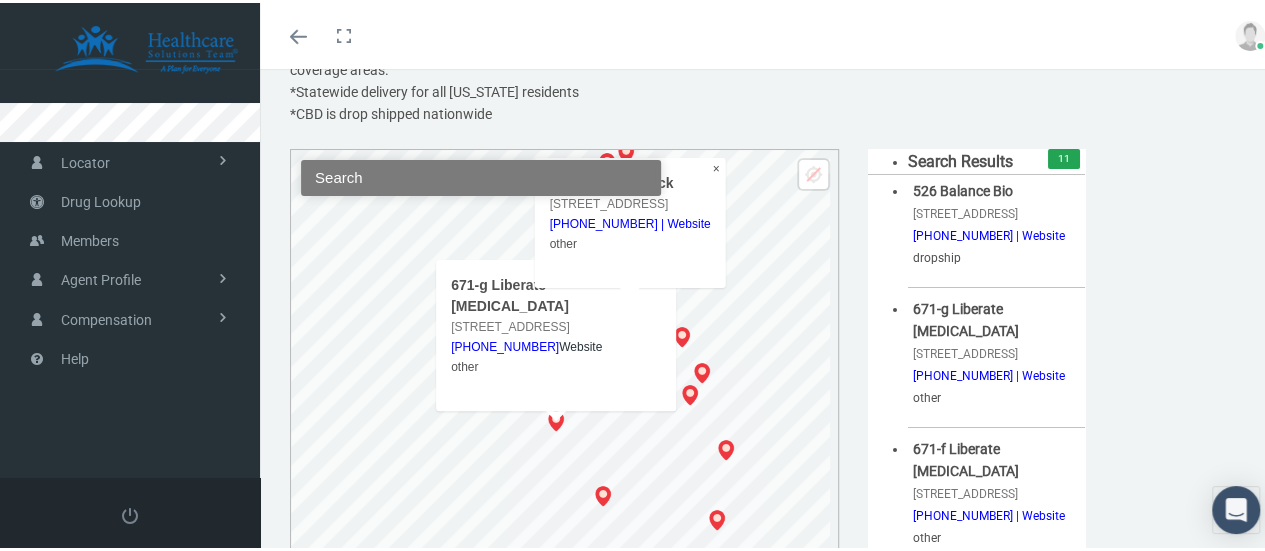 click on "2190 Tamiami Trial S  Venice FL 34293" at bounding box center (510, 324) 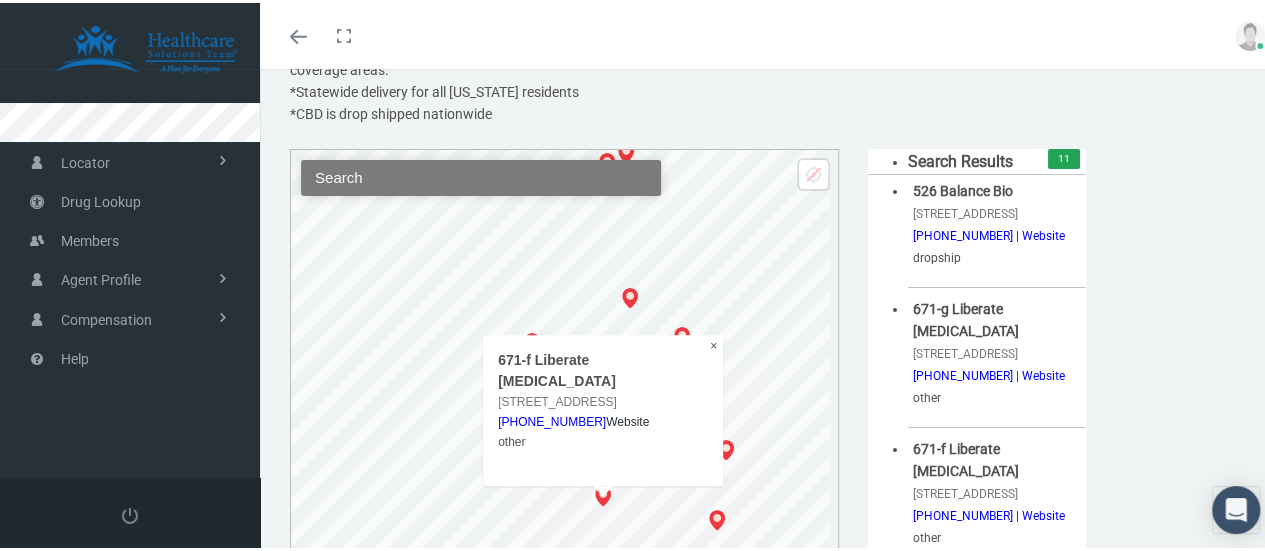 click on "Toggle menubar
Toggle fullscreen
Profile
Logout" at bounding box center [770, 33] 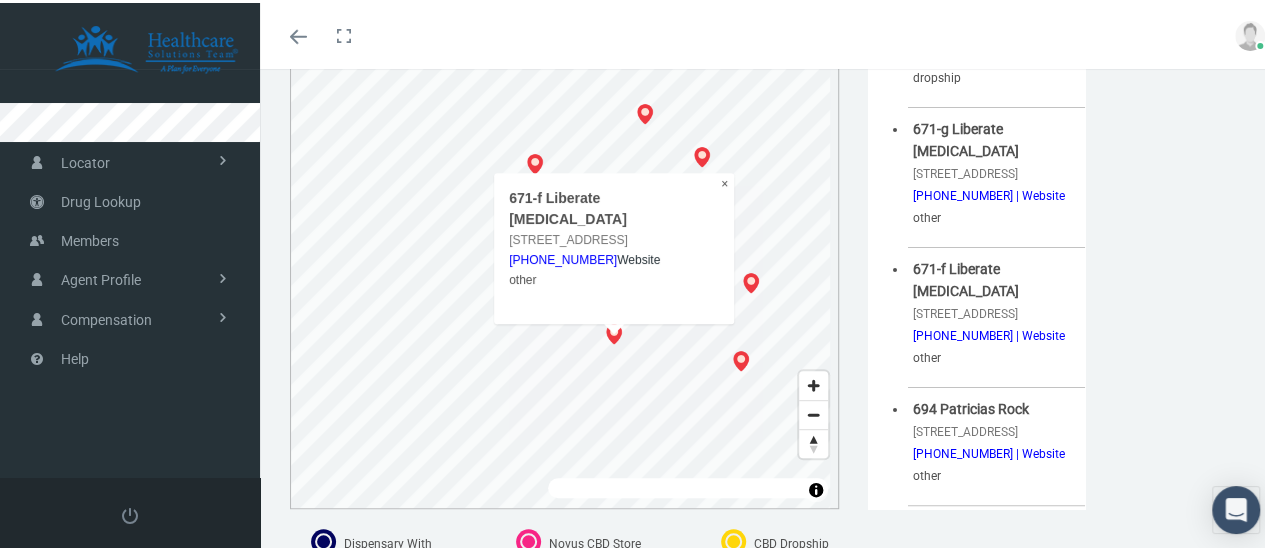 scroll, scrollTop: 346, scrollLeft: 0, axis: vertical 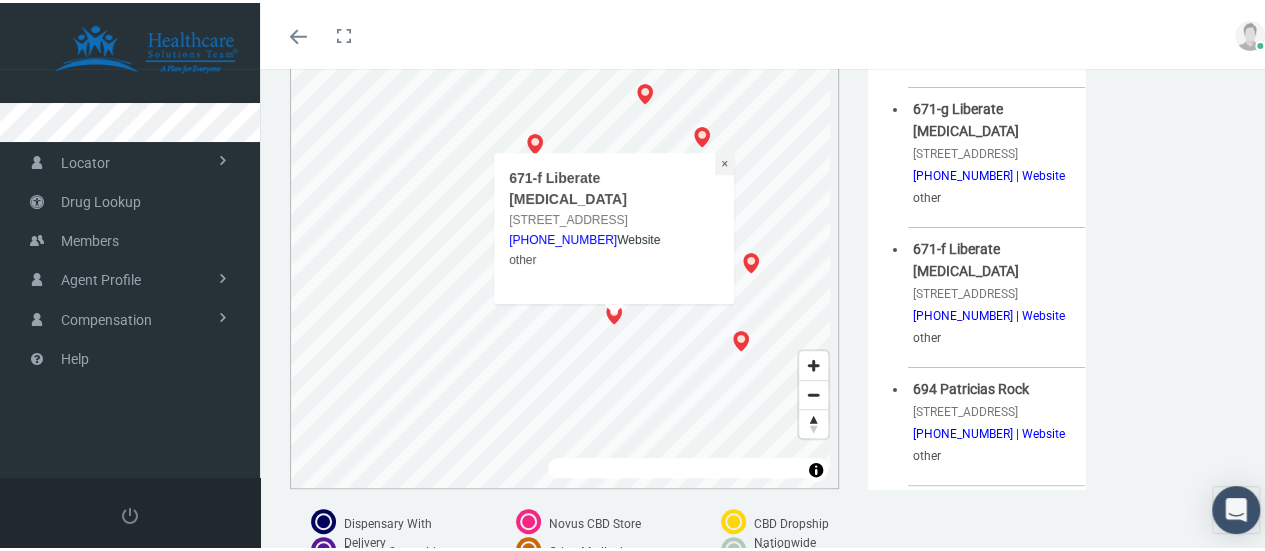 click on "×" at bounding box center (724, 161) 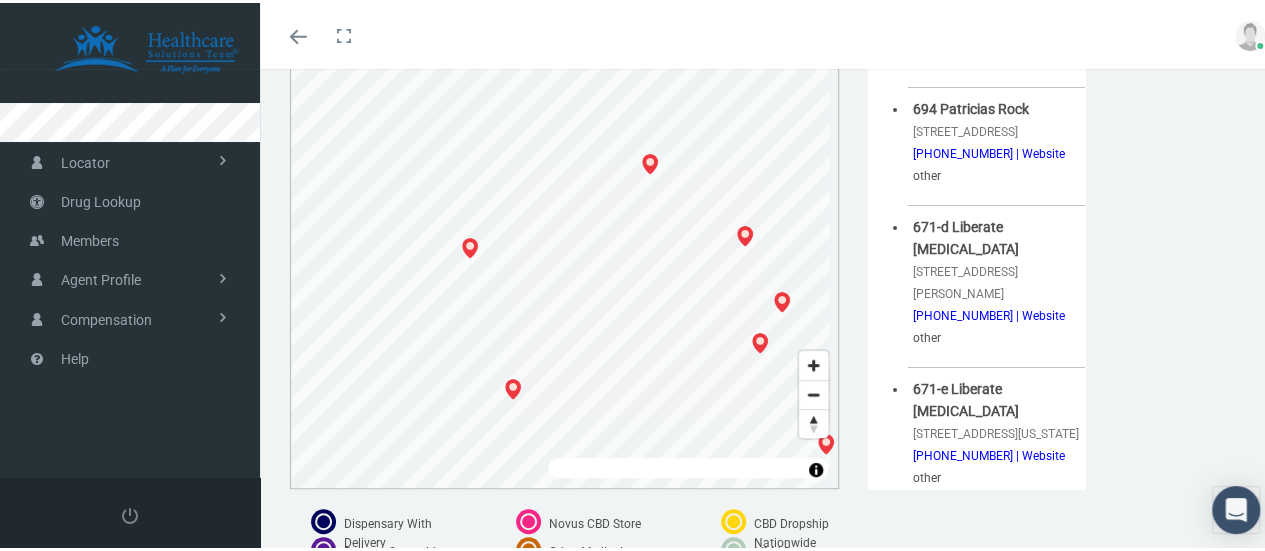 click at bounding box center [650, 161] 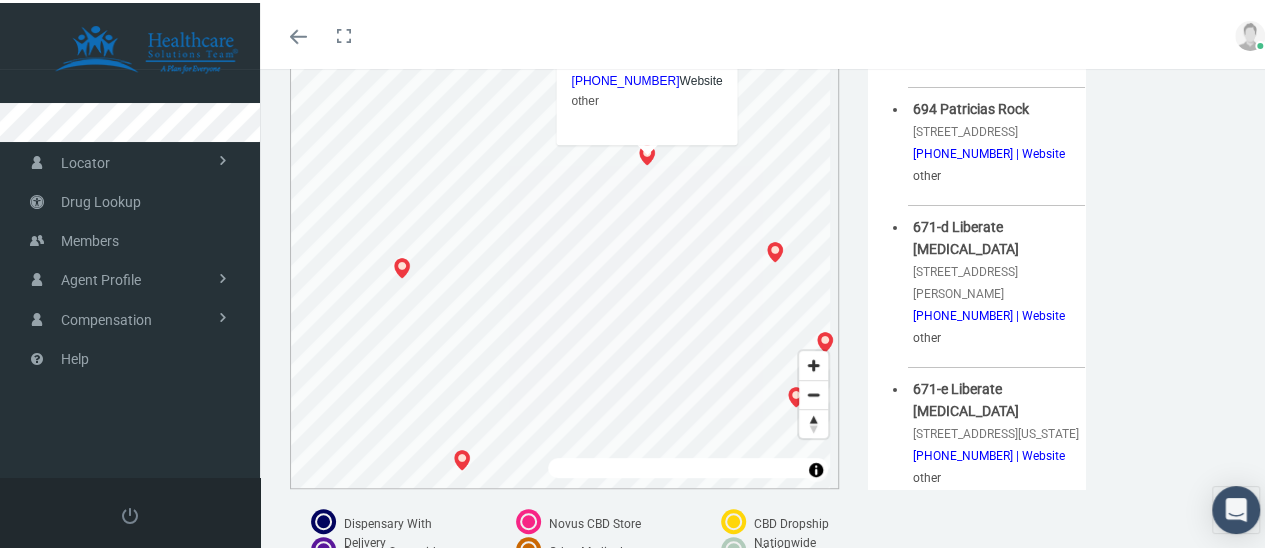click on "Website" at bounding box center [700, 78] 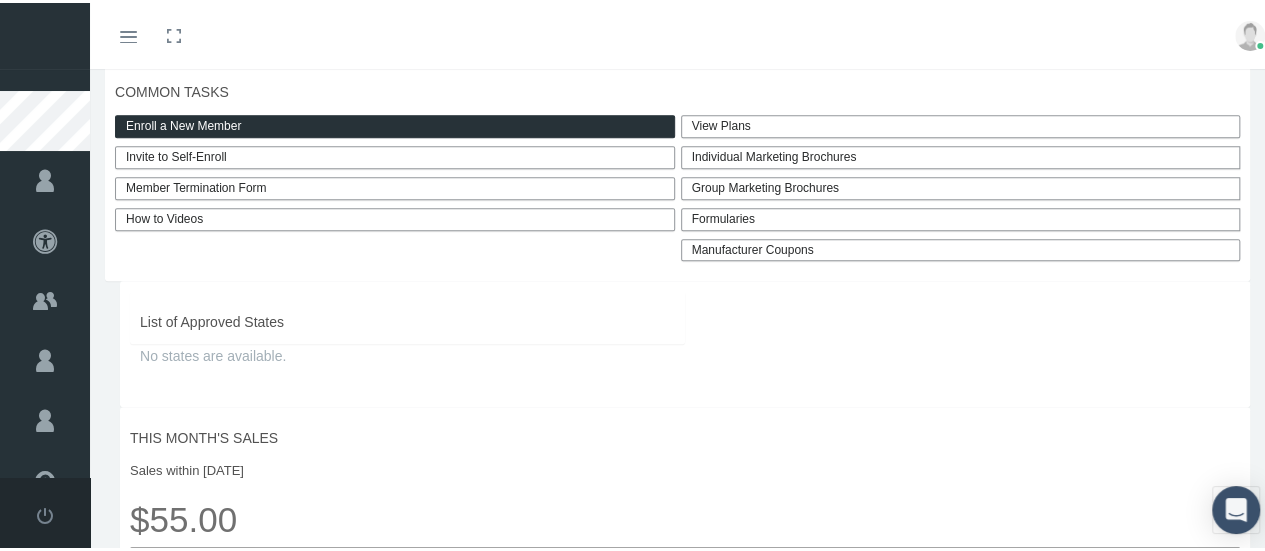 scroll, scrollTop: 400, scrollLeft: 0, axis: vertical 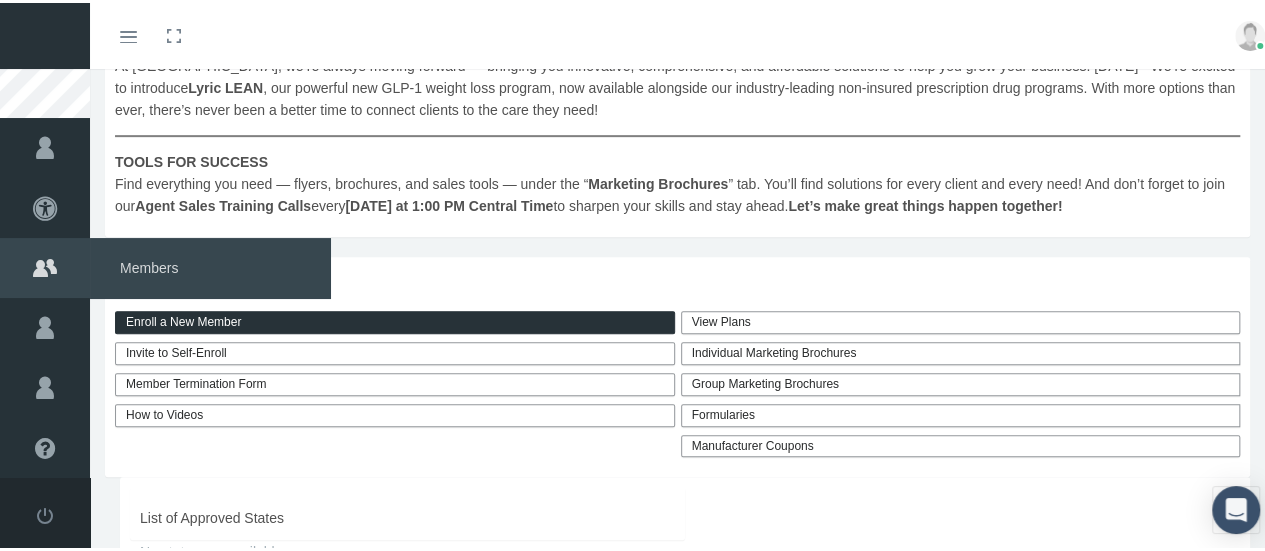 click at bounding box center [45, 265] 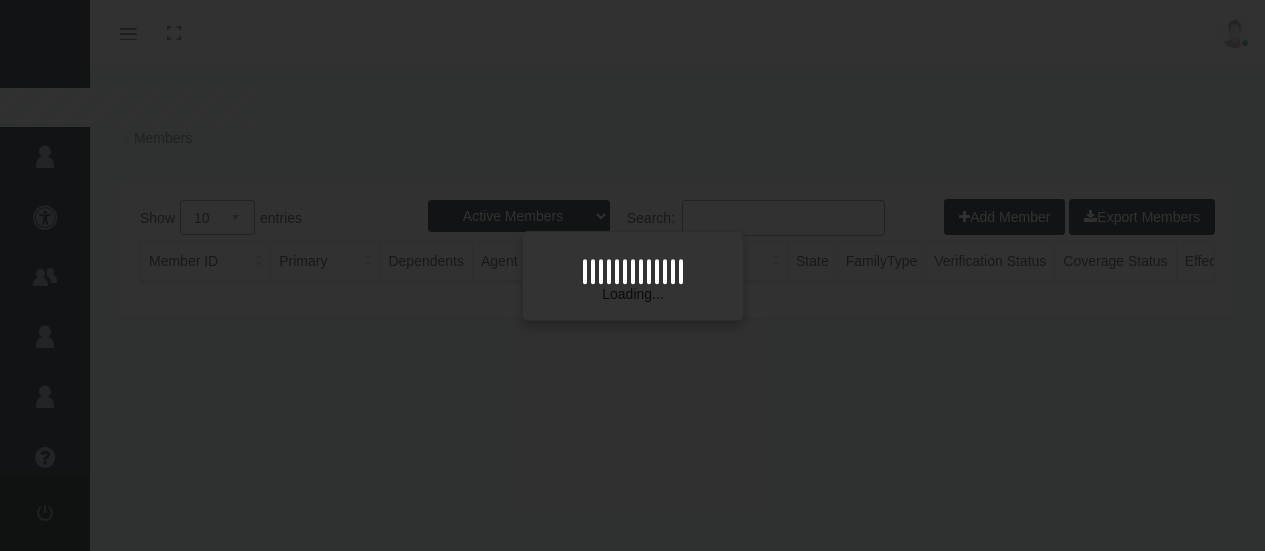 scroll, scrollTop: 0, scrollLeft: 0, axis: both 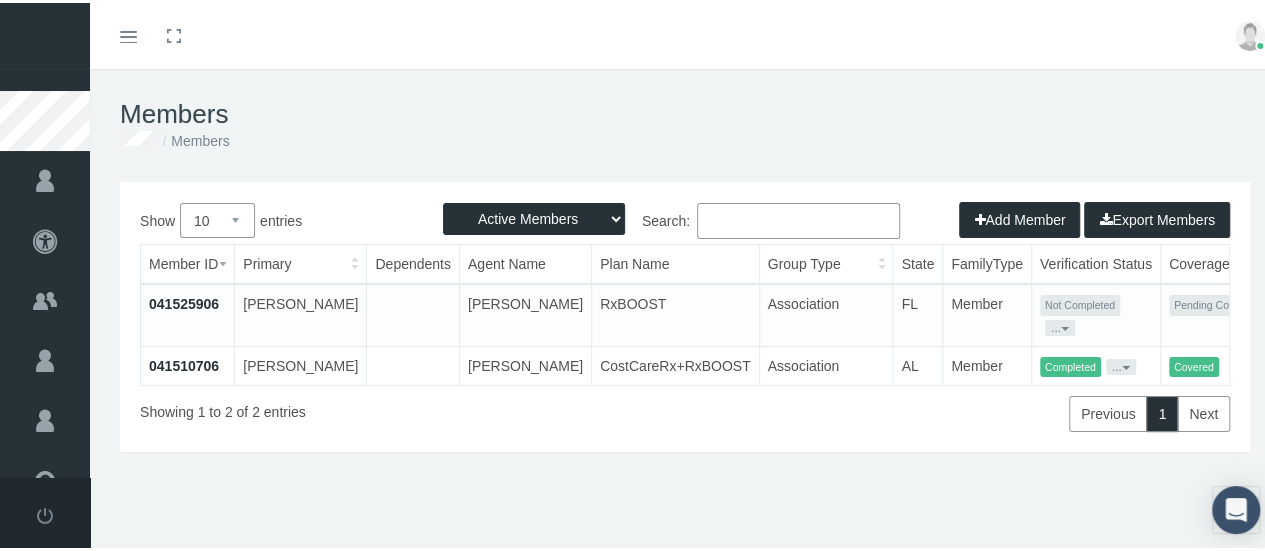 click on "..." at bounding box center (1060, 325) 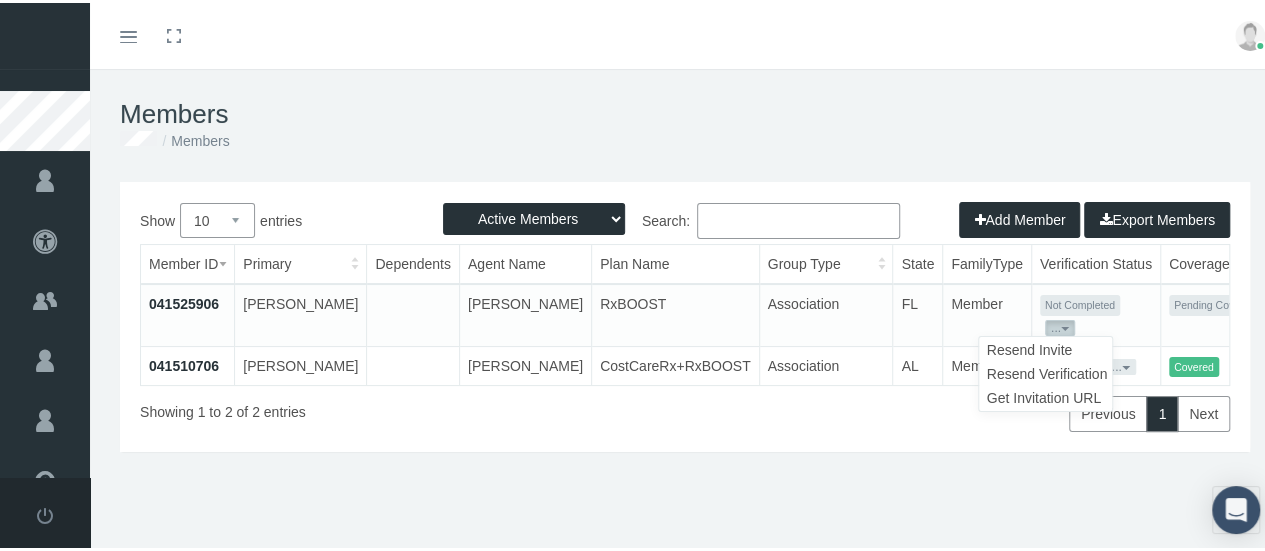 click on "Resend Verification" at bounding box center (1045, 371) 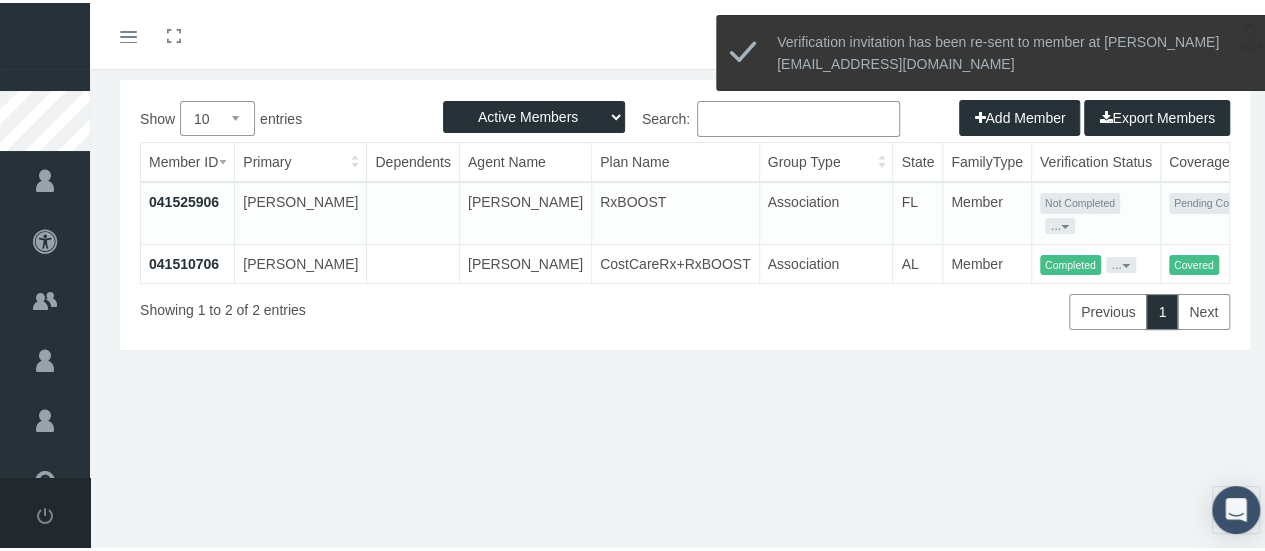scroll, scrollTop: 0, scrollLeft: 0, axis: both 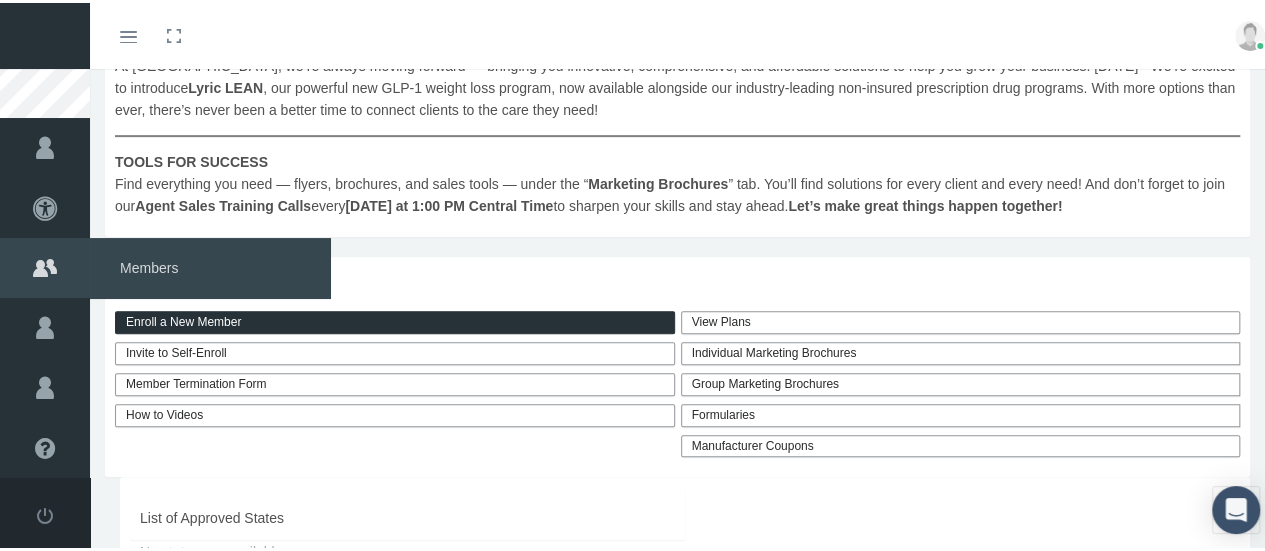 click on "Members" at bounding box center [210, 265] 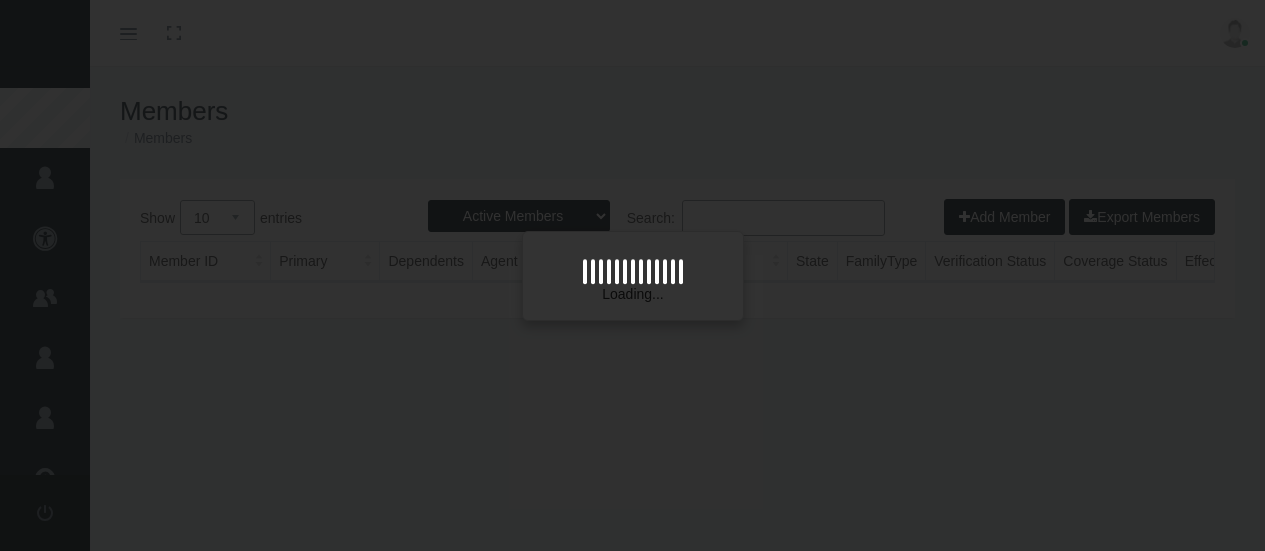 scroll, scrollTop: 0, scrollLeft: 0, axis: both 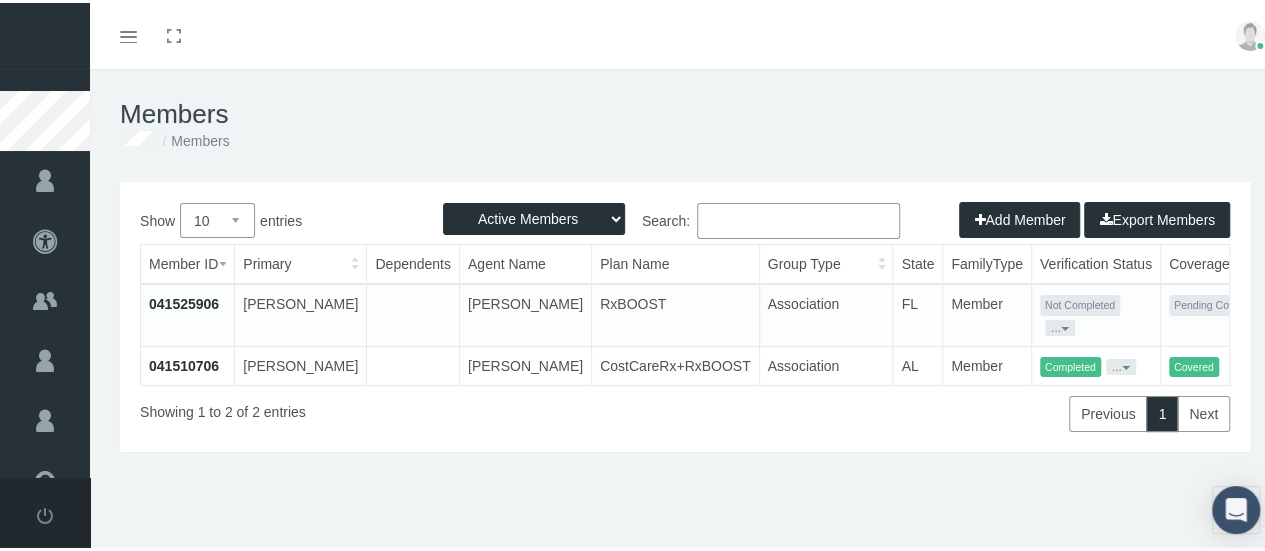 click on "..." at bounding box center [1060, 325] 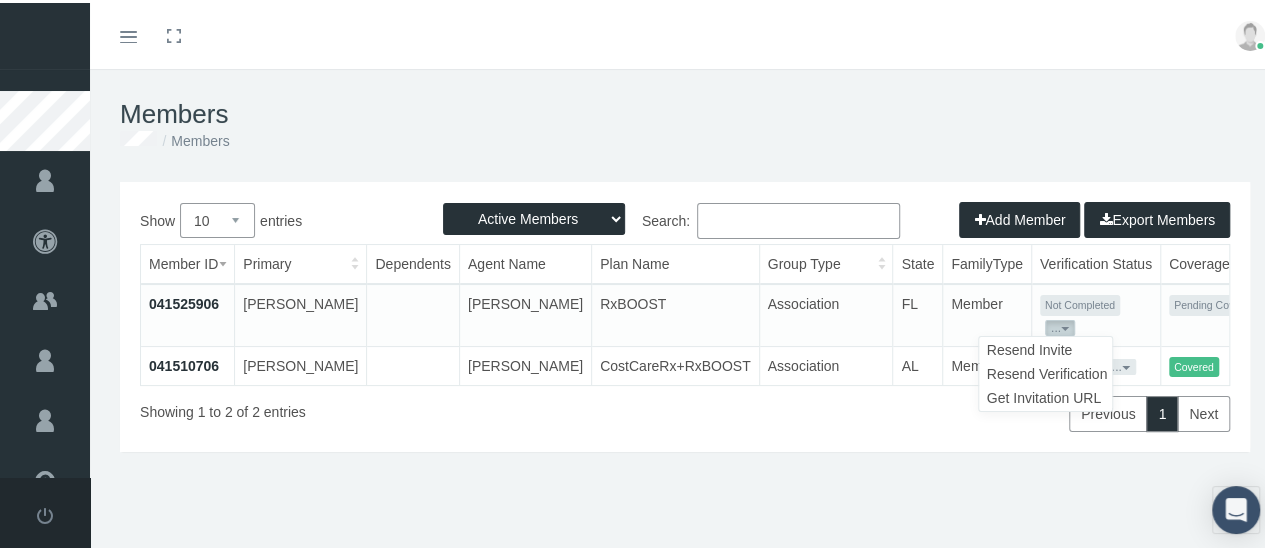 click on "Not Completed" at bounding box center (1080, 302) 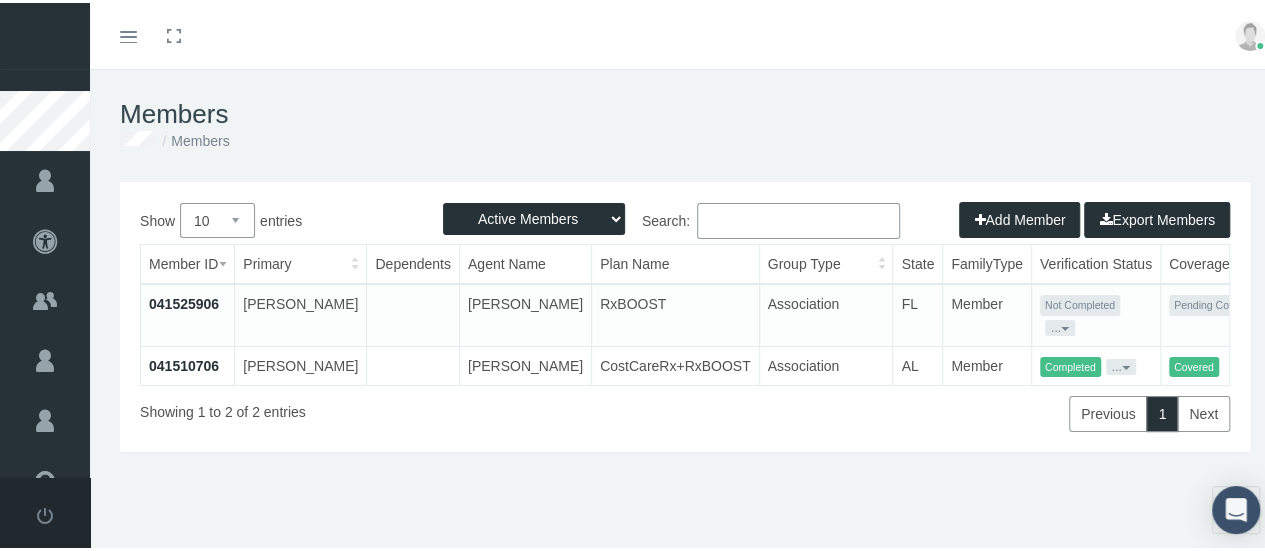 click on "041525906" at bounding box center (184, 301) 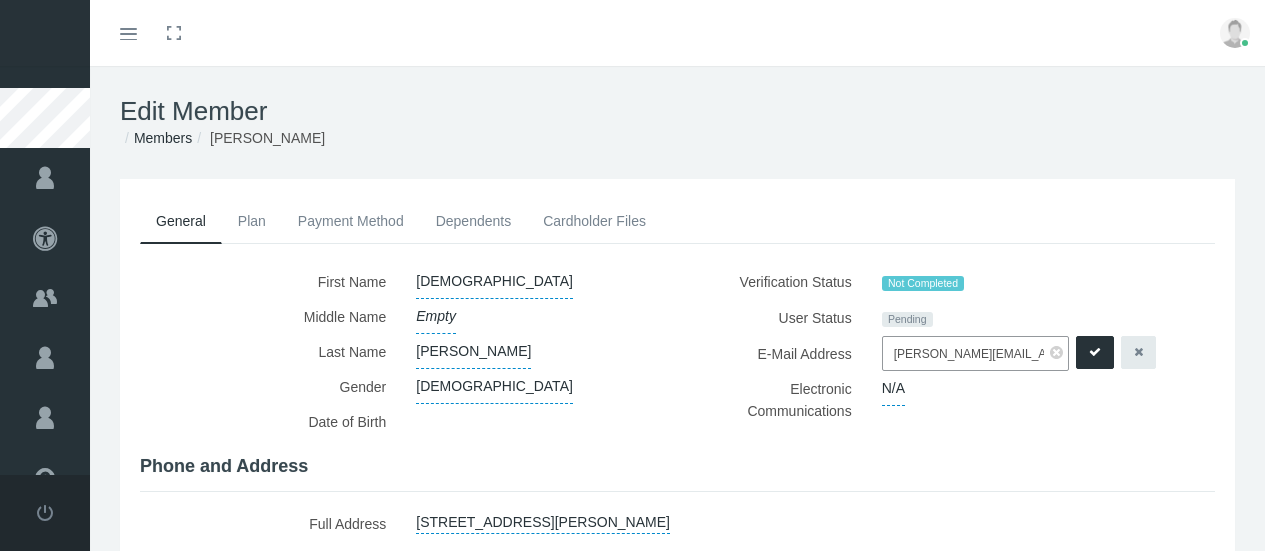 scroll, scrollTop: 0, scrollLeft: 0, axis: both 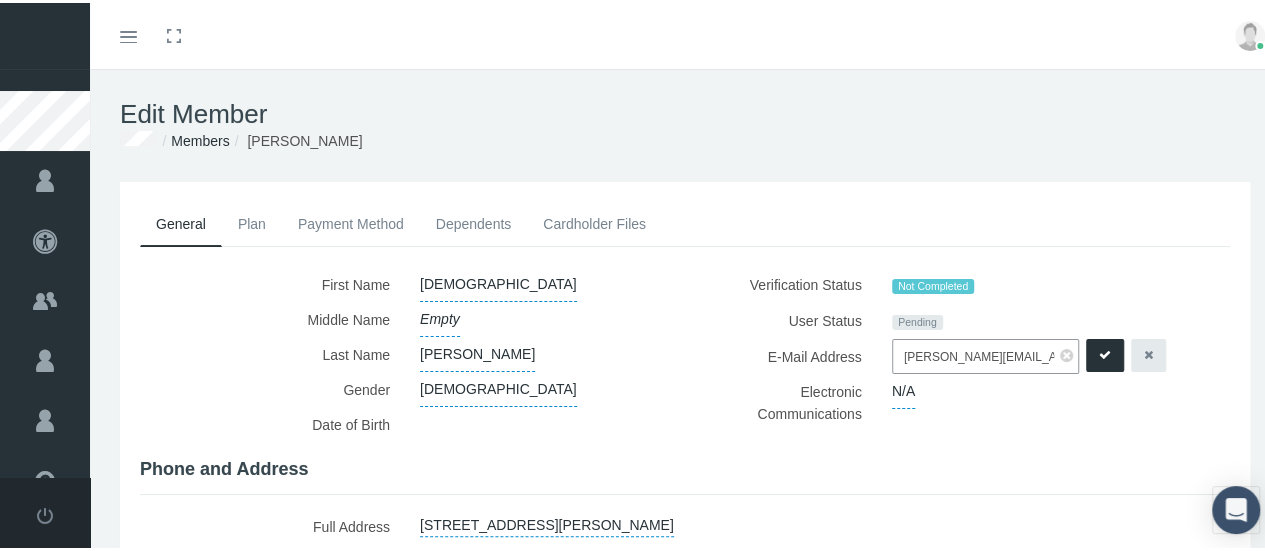 click on "[PERSON_NAME][EMAIL_ADDRESS][DOMAIN_NAME]" at bounding box center (985, 353) 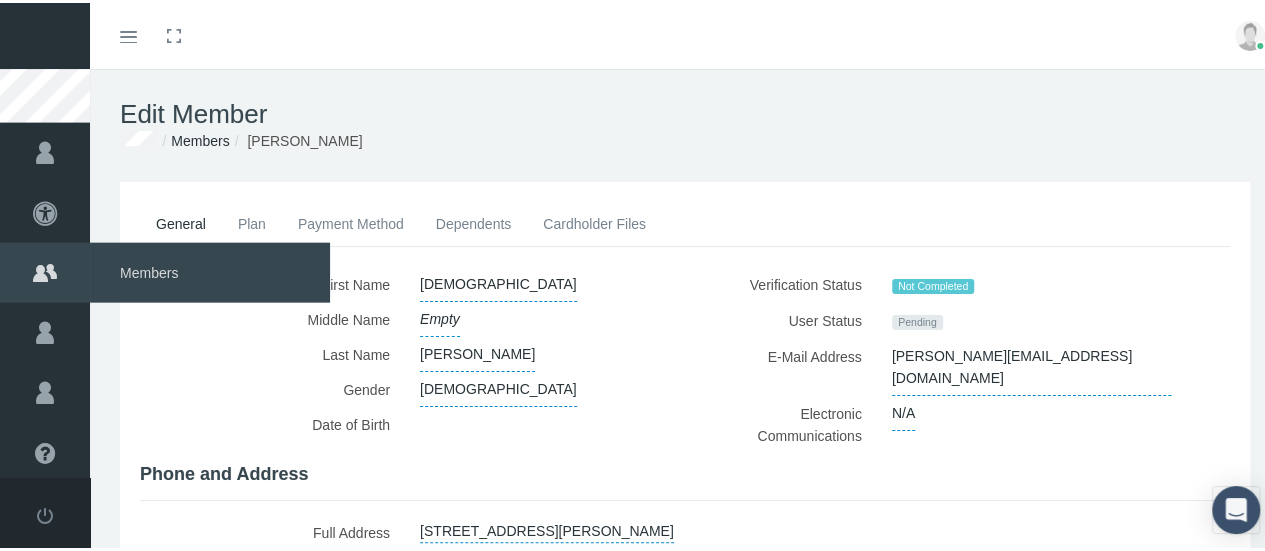 click at bounding box center [45, 270] 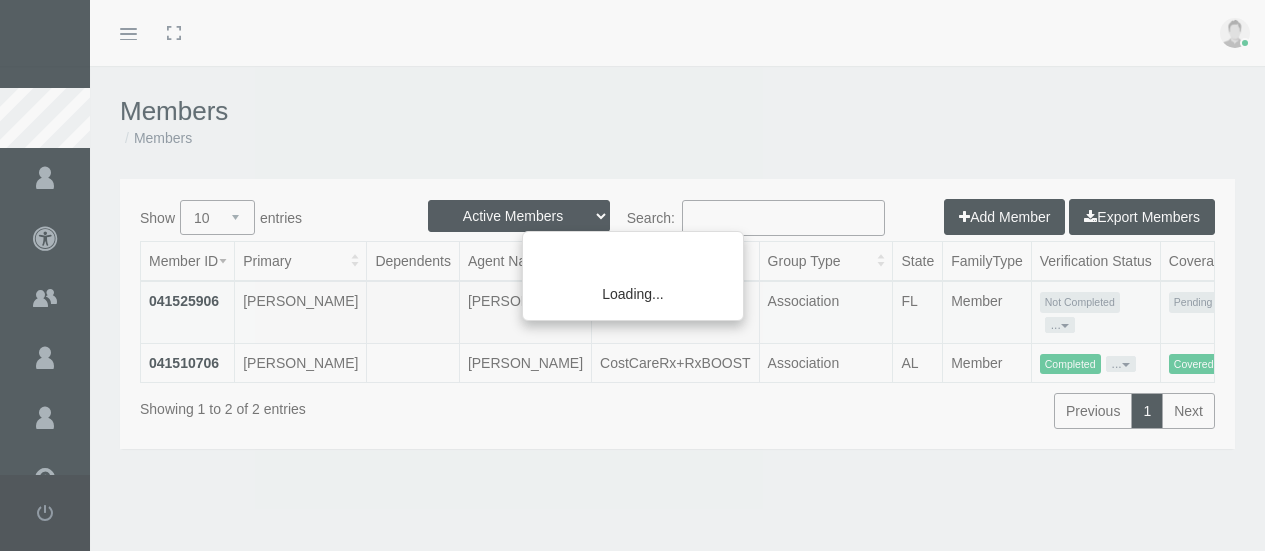 scroll, scrollTop: 0, scrollLeft: 0, axis: both 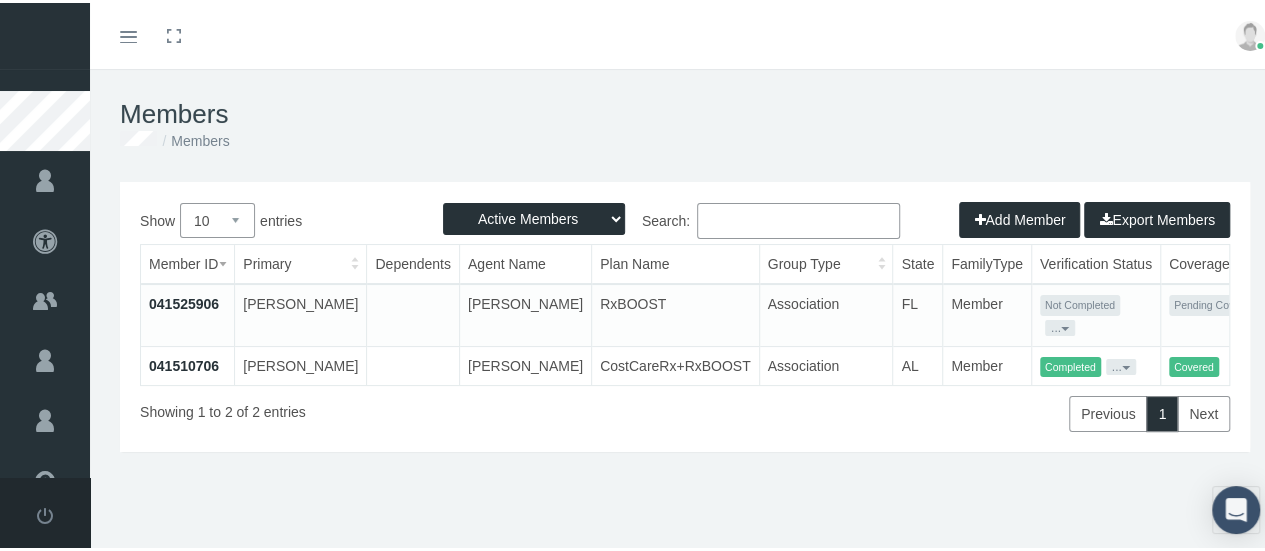 click on "..." at bounding box center (1060, 325) 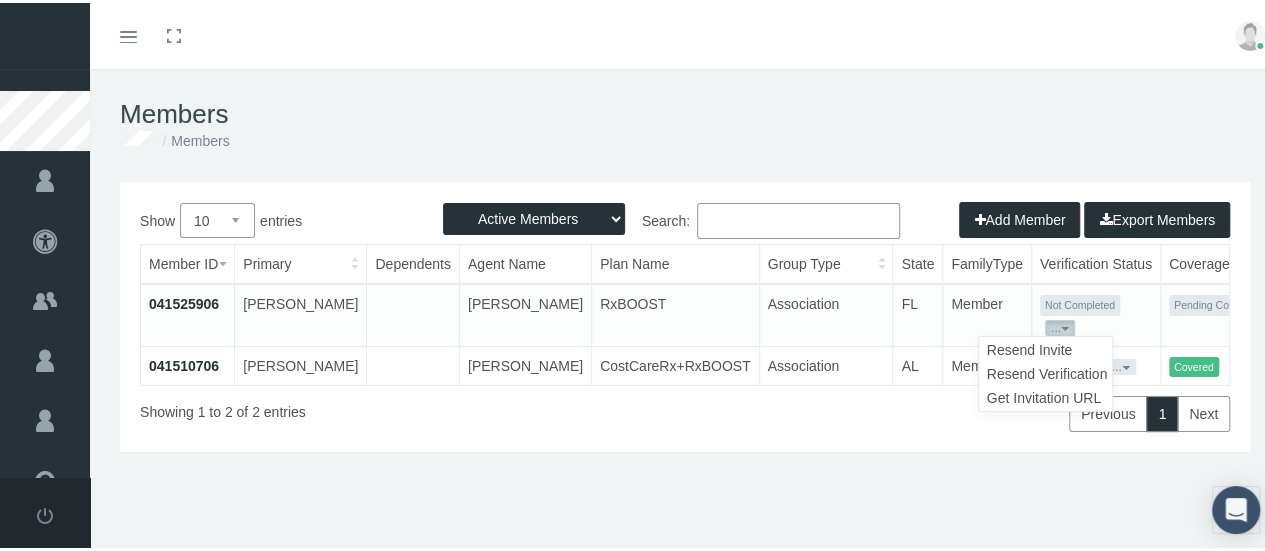 click on "Resend Verification" at bounding box center (1045, 371) 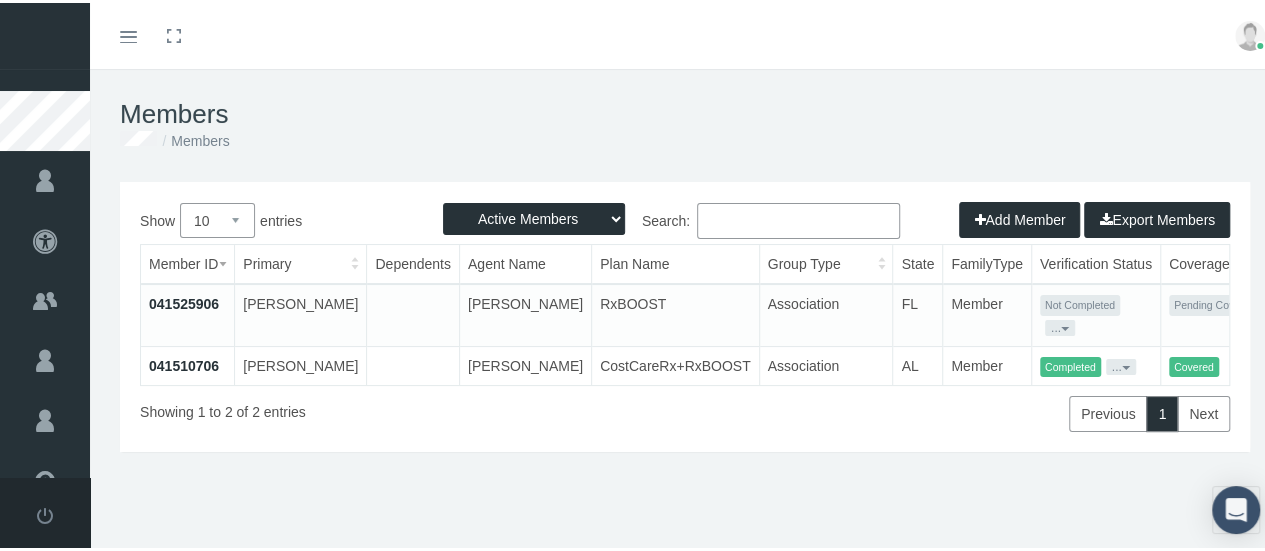 click on "..." at bounding box center (1060, 325) 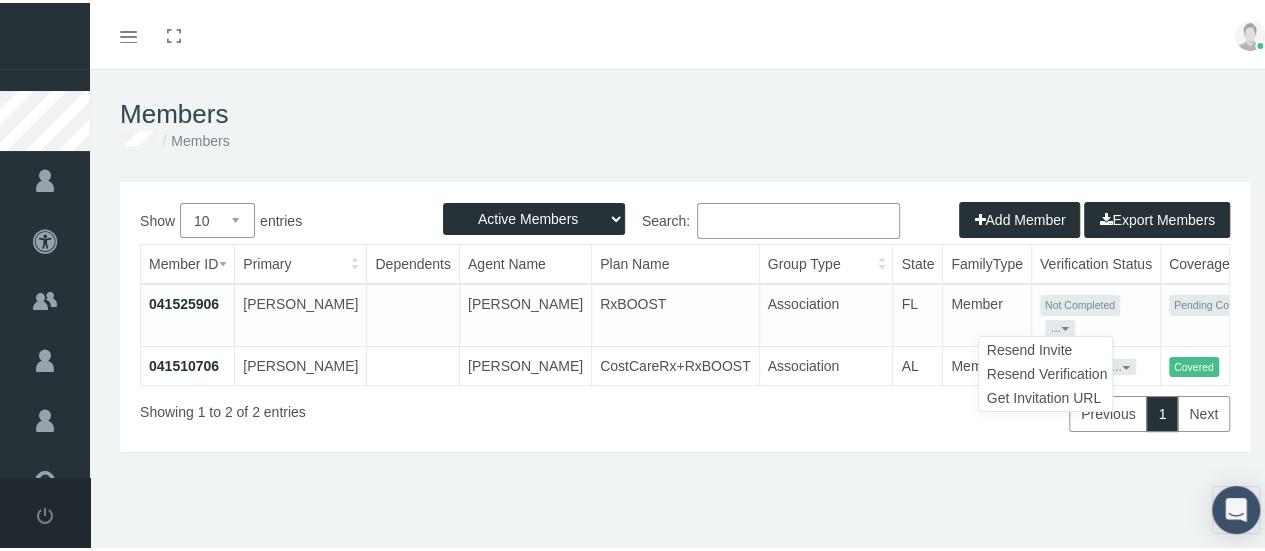 click on "041525906" at bounding box center [184, 301] 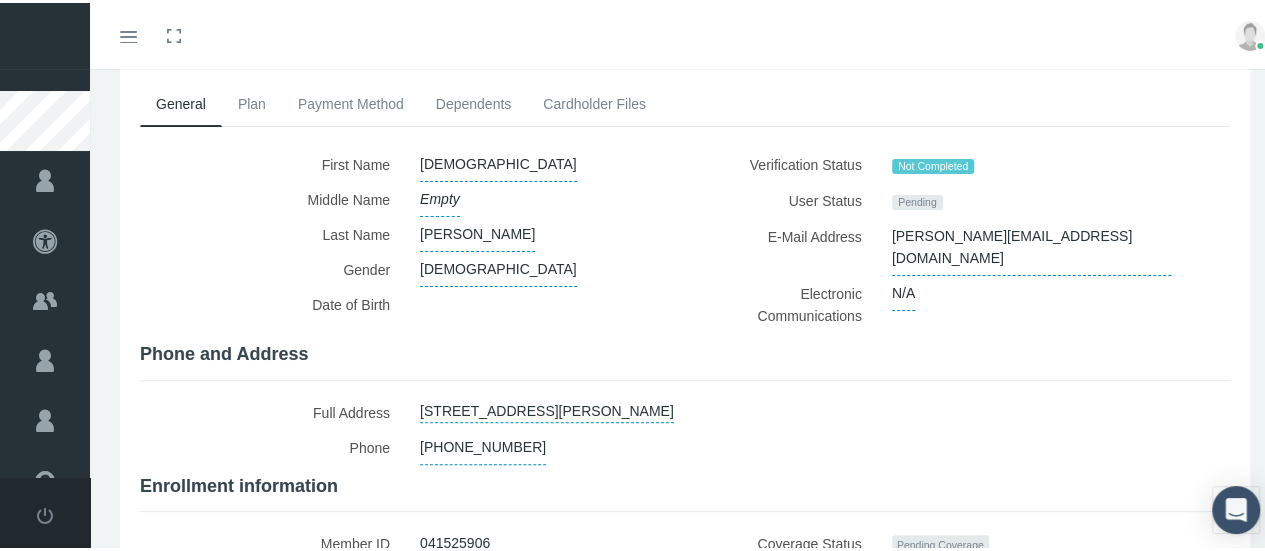 scroll, scrollTop: 0, scrollLeft: 0, axis: both 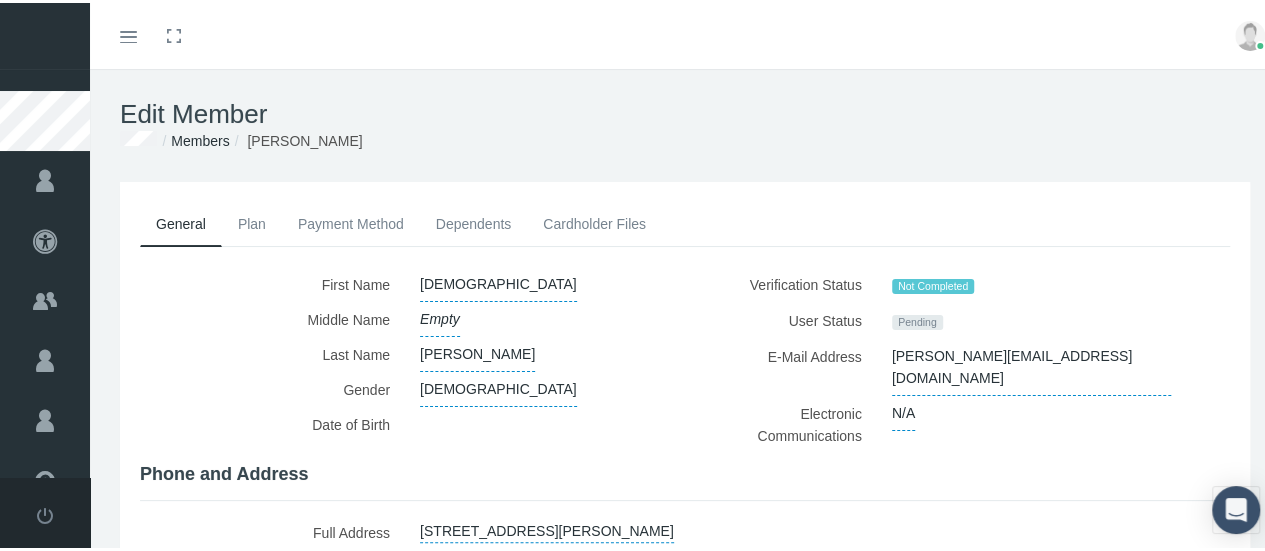 click on "Plan" at bounding box center [252, 221] 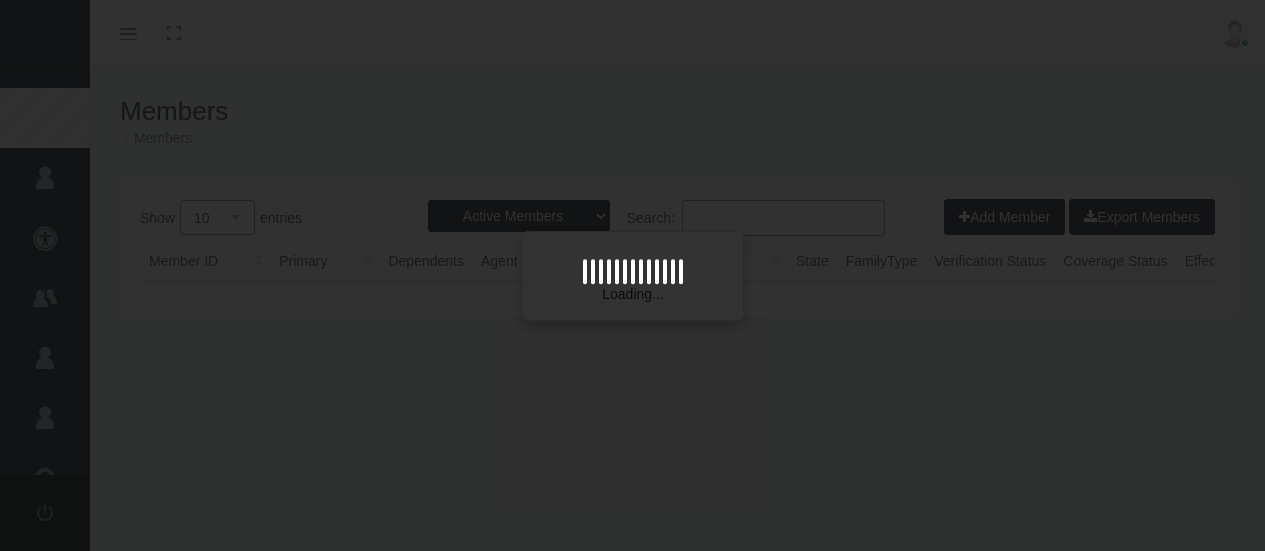 scroll, scrollTop: 0, scrollLeft: 0, axis: both 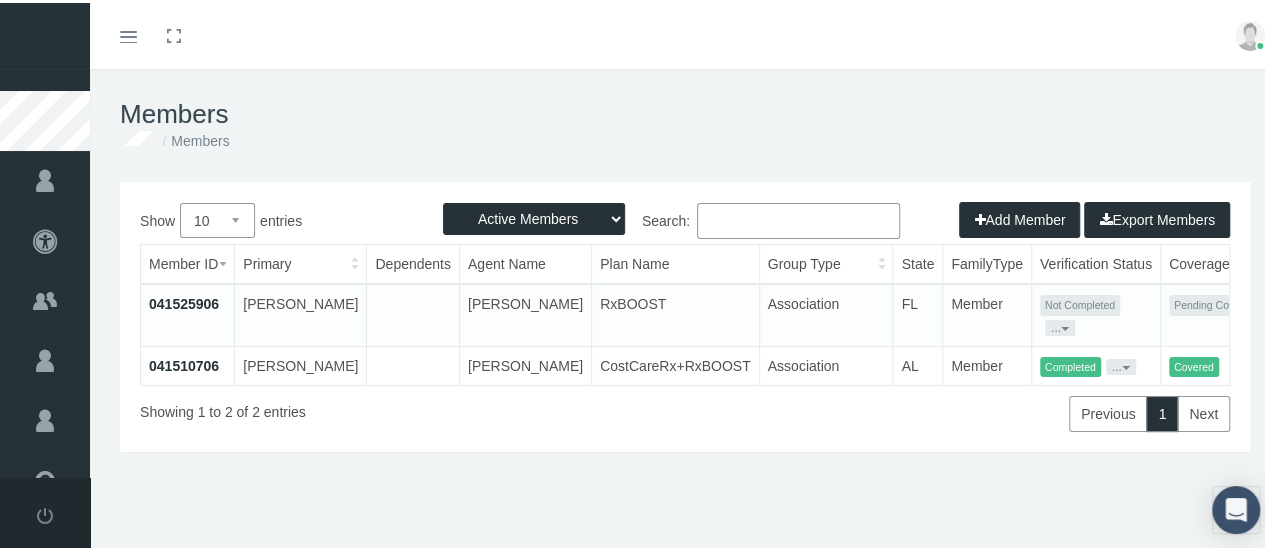 click on "041525906" at bounding box center (188, 312) 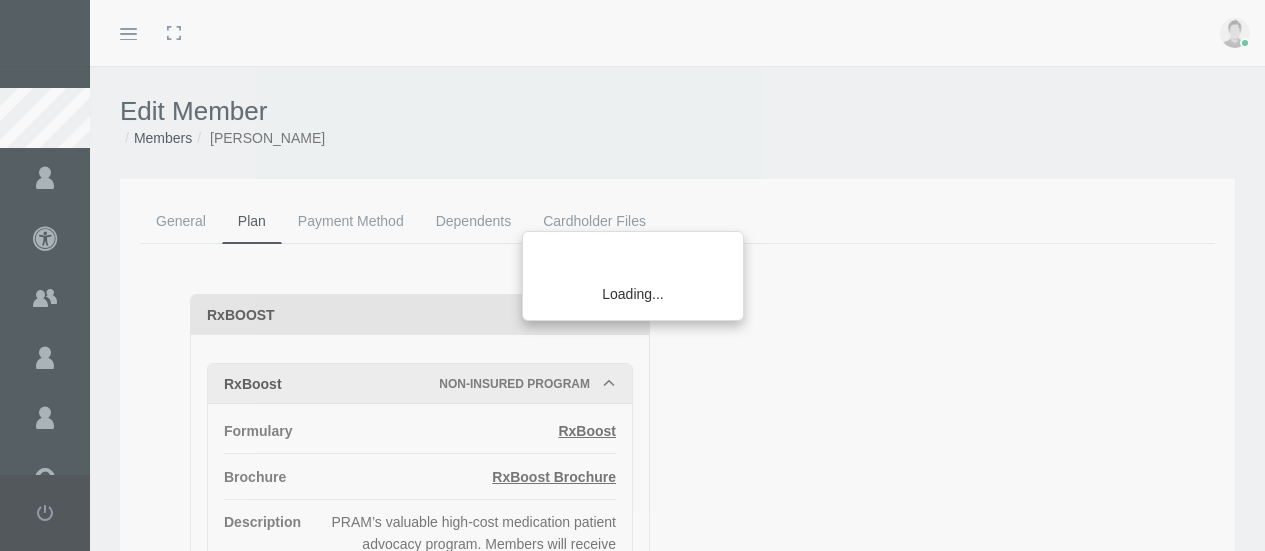scroll, scrollTop: 0, scrollLeft: 0, axis: both 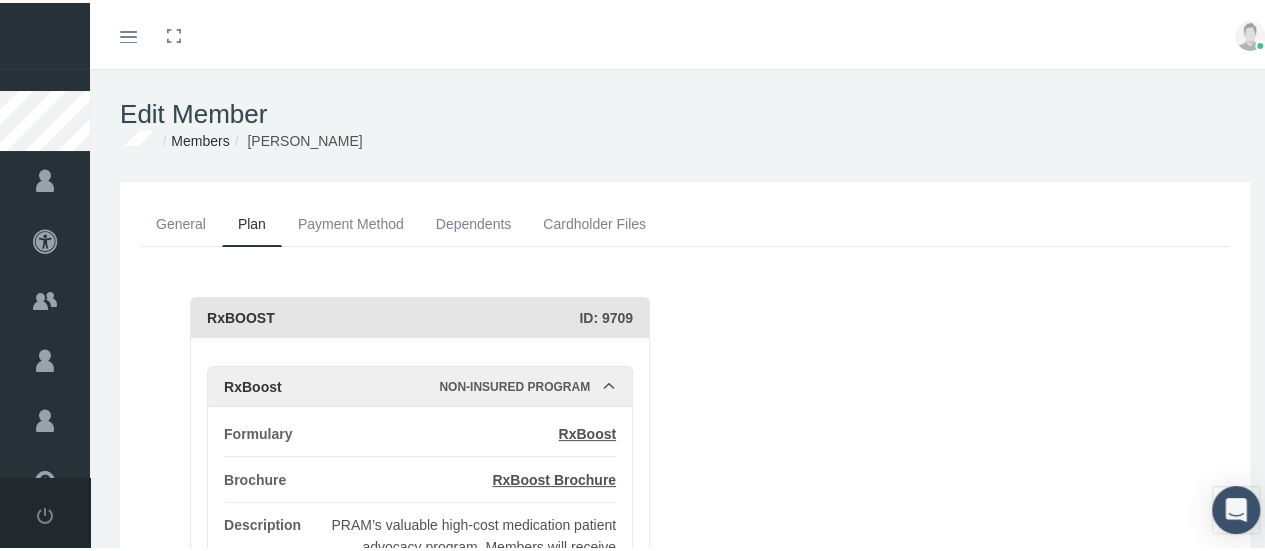 click on "General" at bounding box center (181, 221) 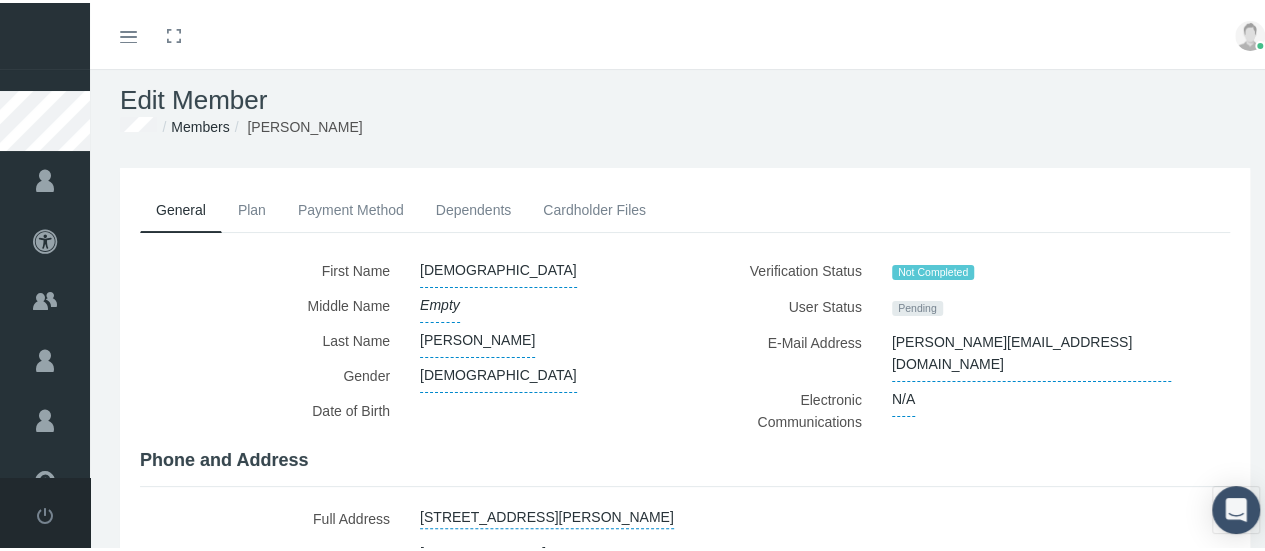 scroll, scrollTop: 0, scrollLeft: 0, axis: both 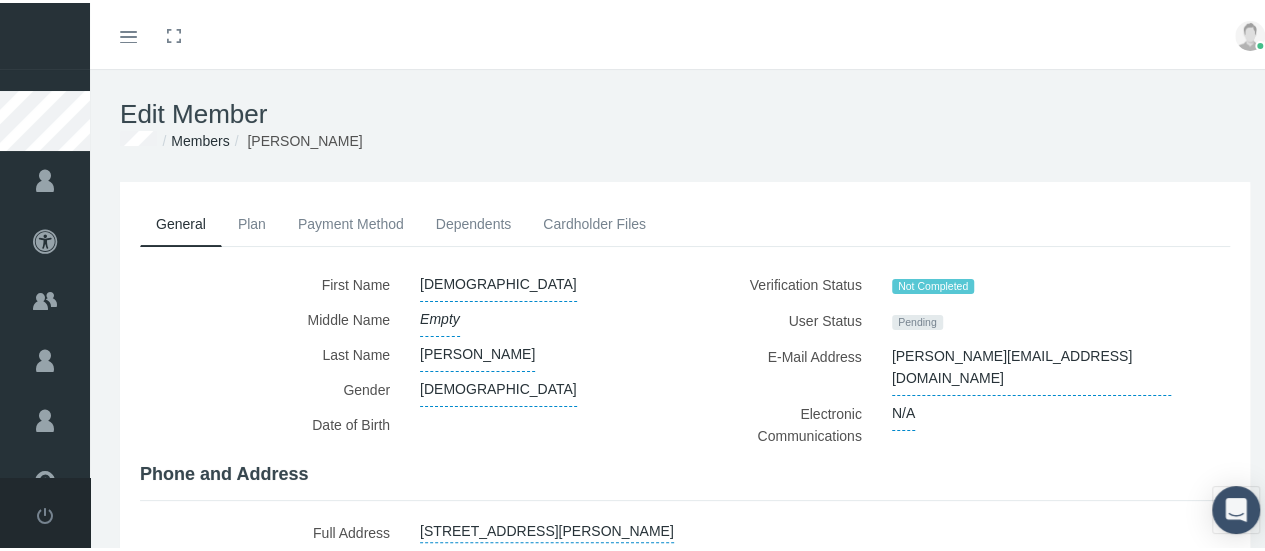 click on "Plan" at bounding box center [252, 221] 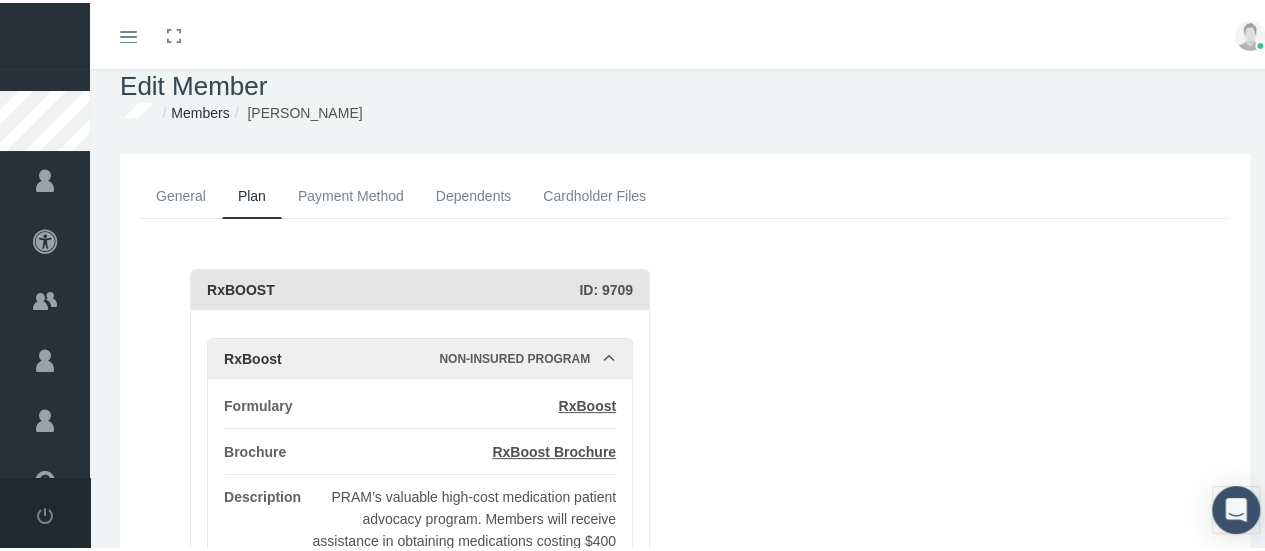 scroll, scrollTop: 0, scrollLeft: 0, axis: both 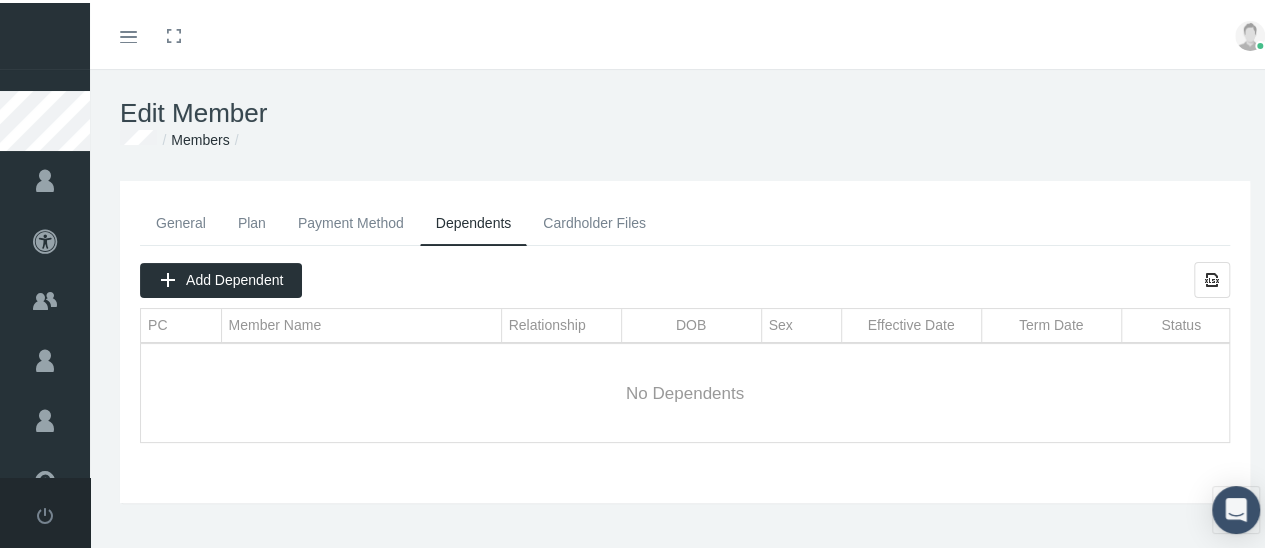 click on "Cardholder Files" at bounding box center [594, 220] 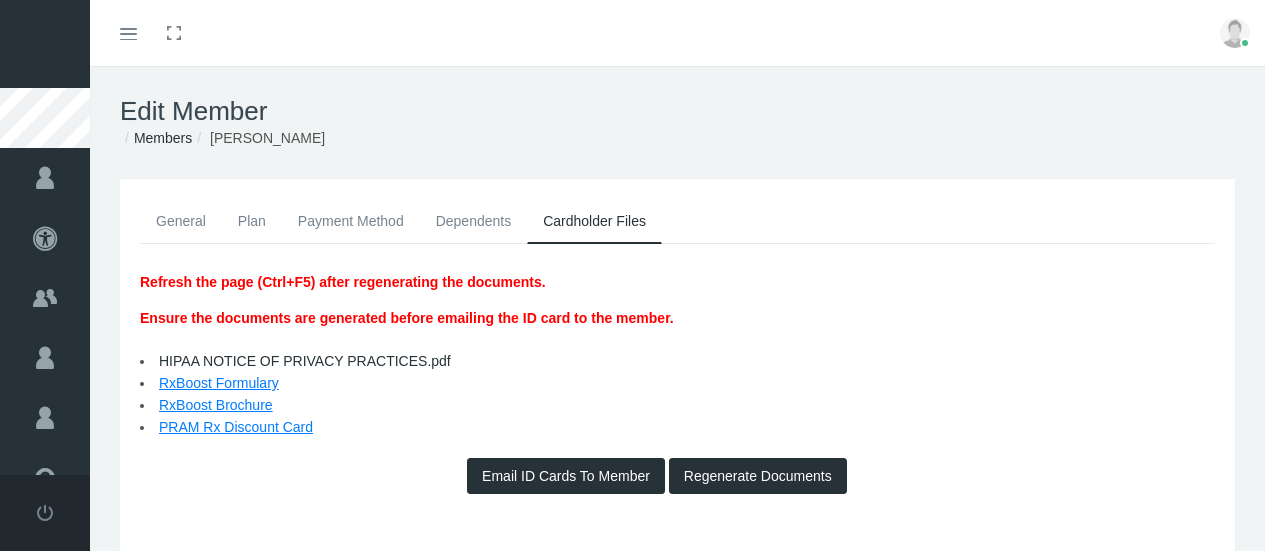 scroll, scrollTop: 0, scrollLeft: 0, axis: both 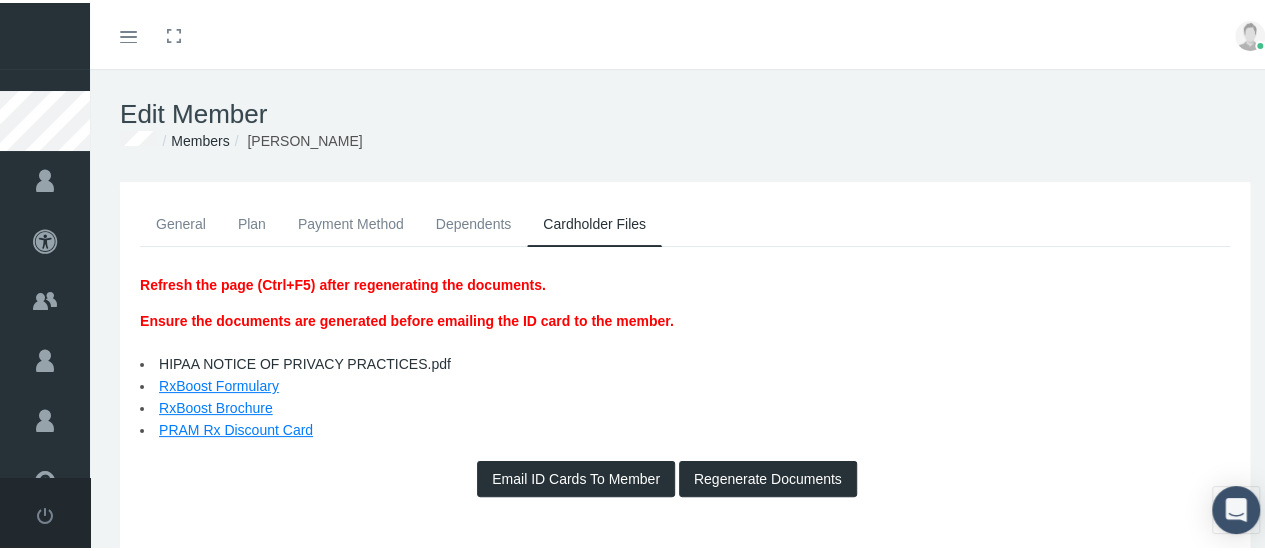 drag, startPoint x: 778, startPoint y: 472, endPoint x: 816, endPoint y: 499, distance: 46.615448 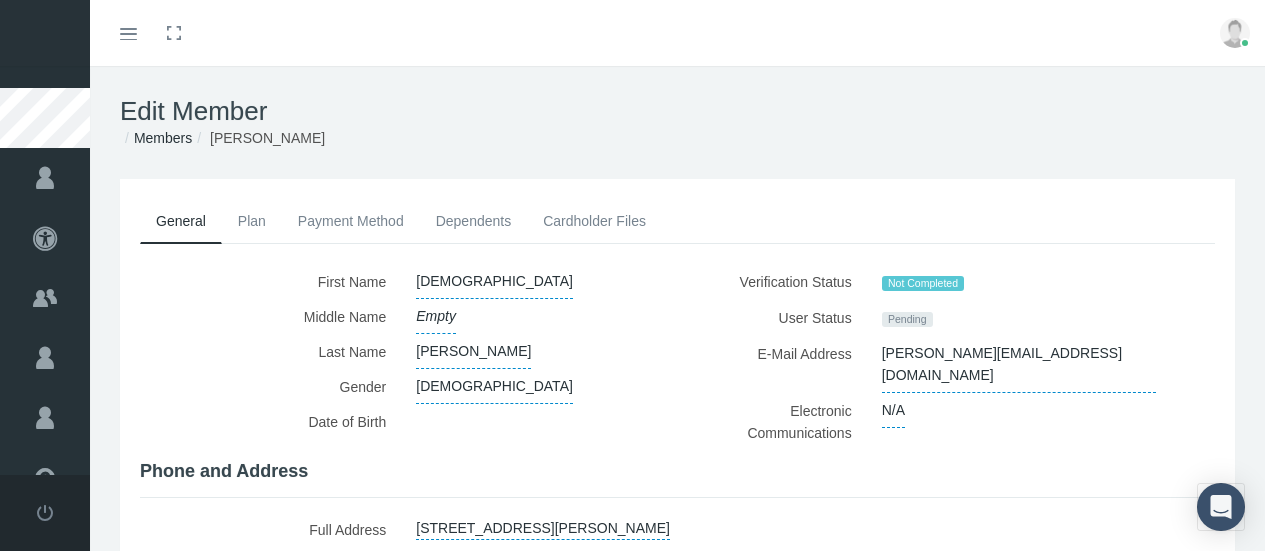 scroll, scrollTop: 0, scrollLeft: 0, axis: both 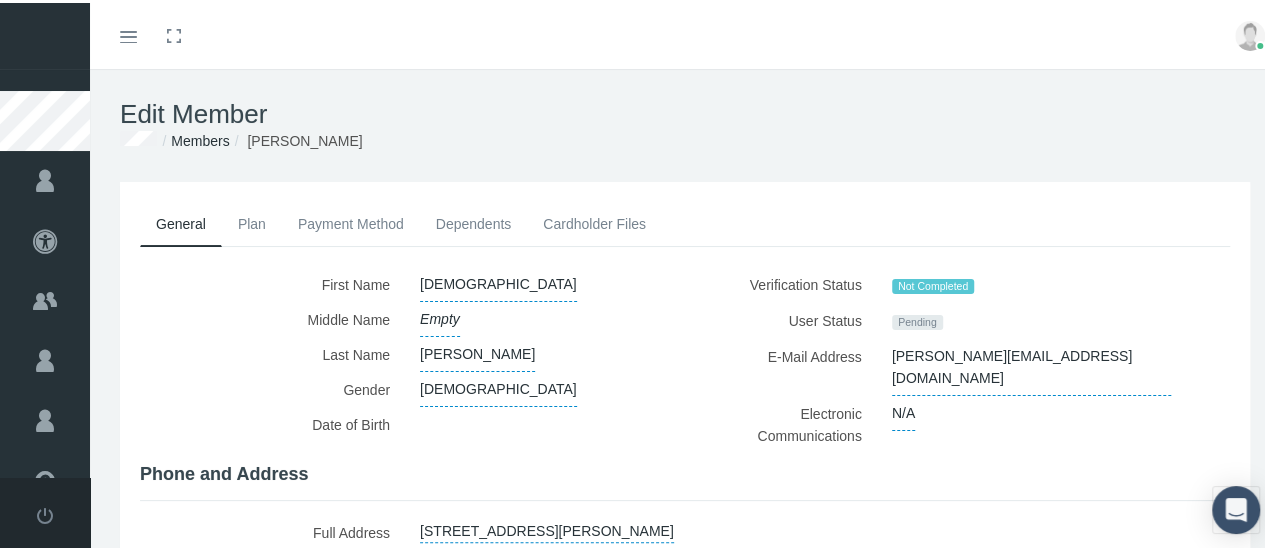 click on "[PERSON_NAME][EMAIL_ADDRESS][DOMAIN_NAME]" at bounding box center (1031, 364) 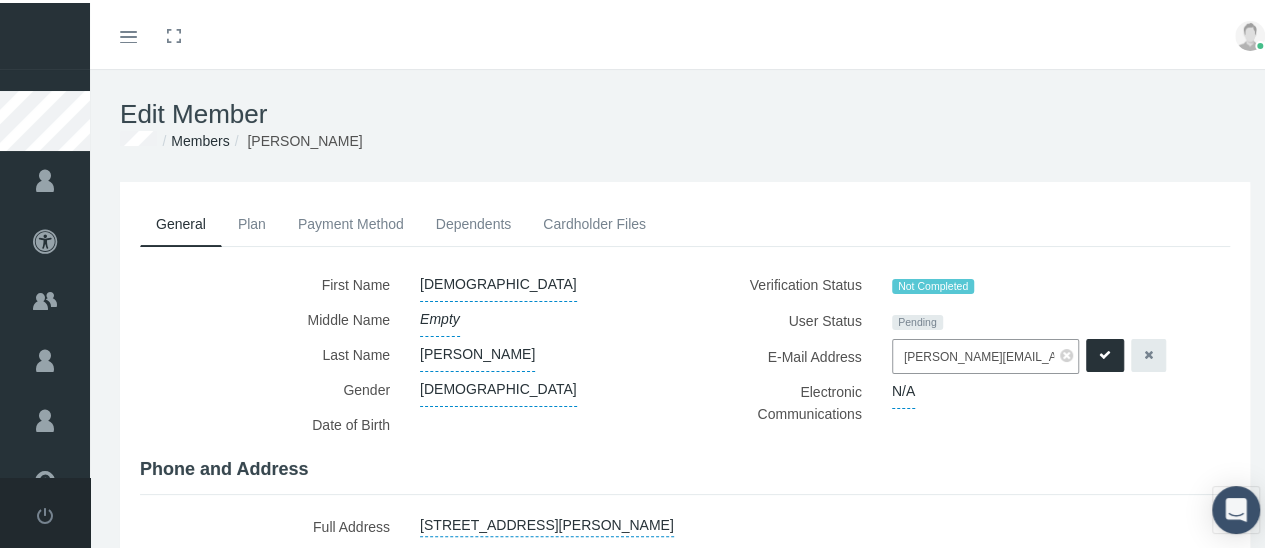 scroll, scrollTop: 0, scrollLeft: 4, axis: horizontal 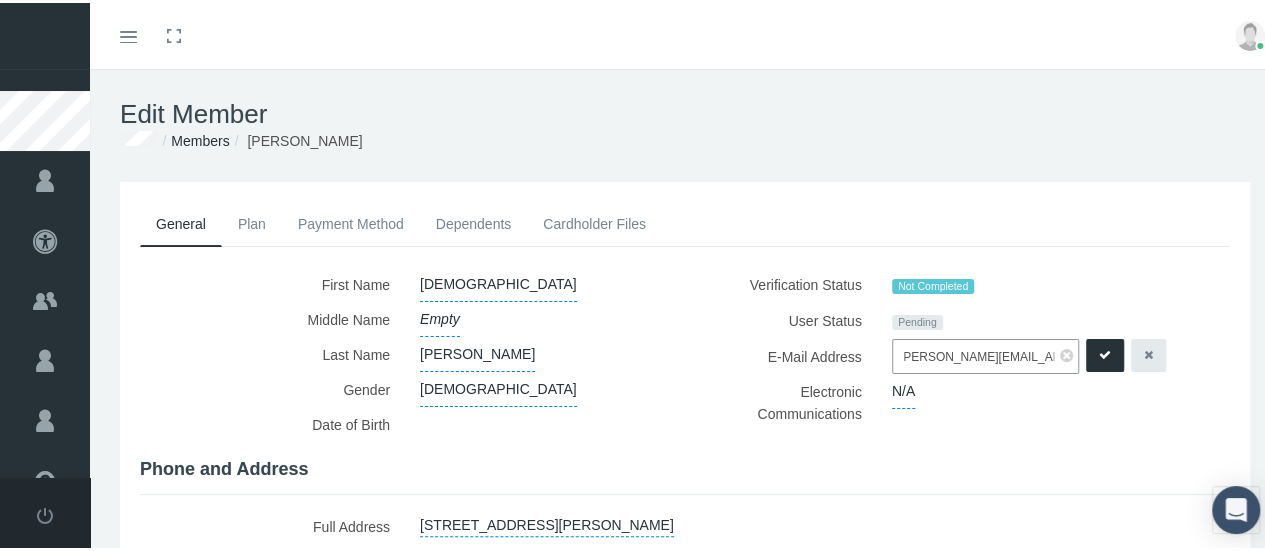 click at bounding box center [1105, 352] 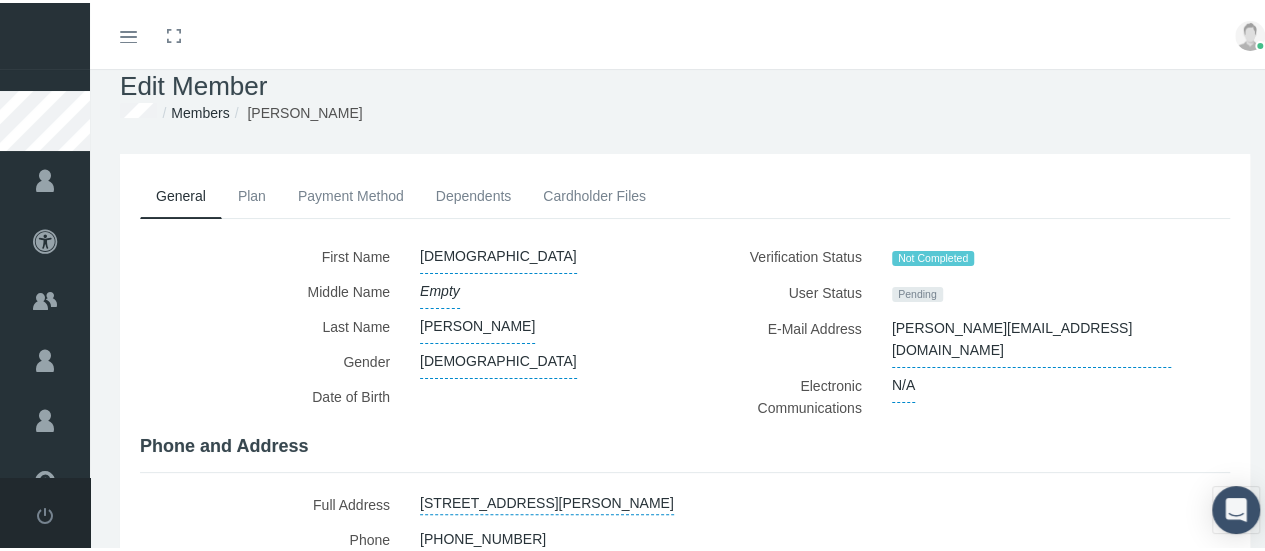 scroll, scrollTop: 0, scrollLeft: 0, axis: both 